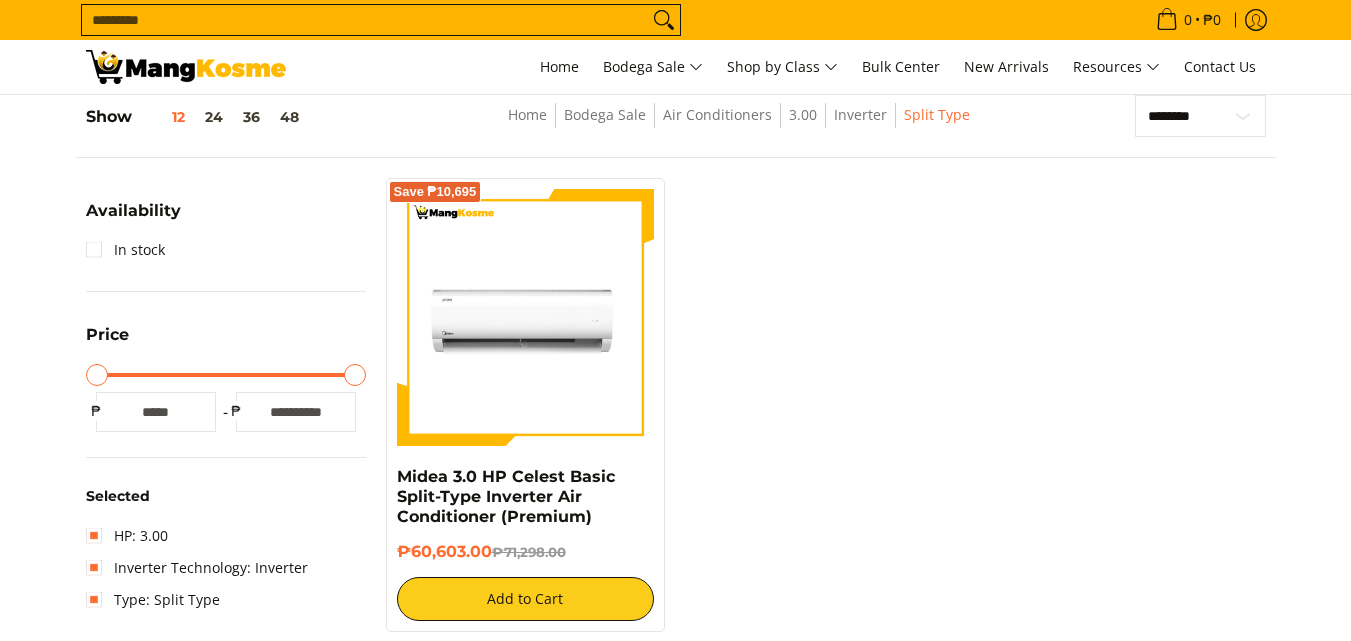 scroll, scrollTop: 262, scrollLeft: 0, axis: vertical 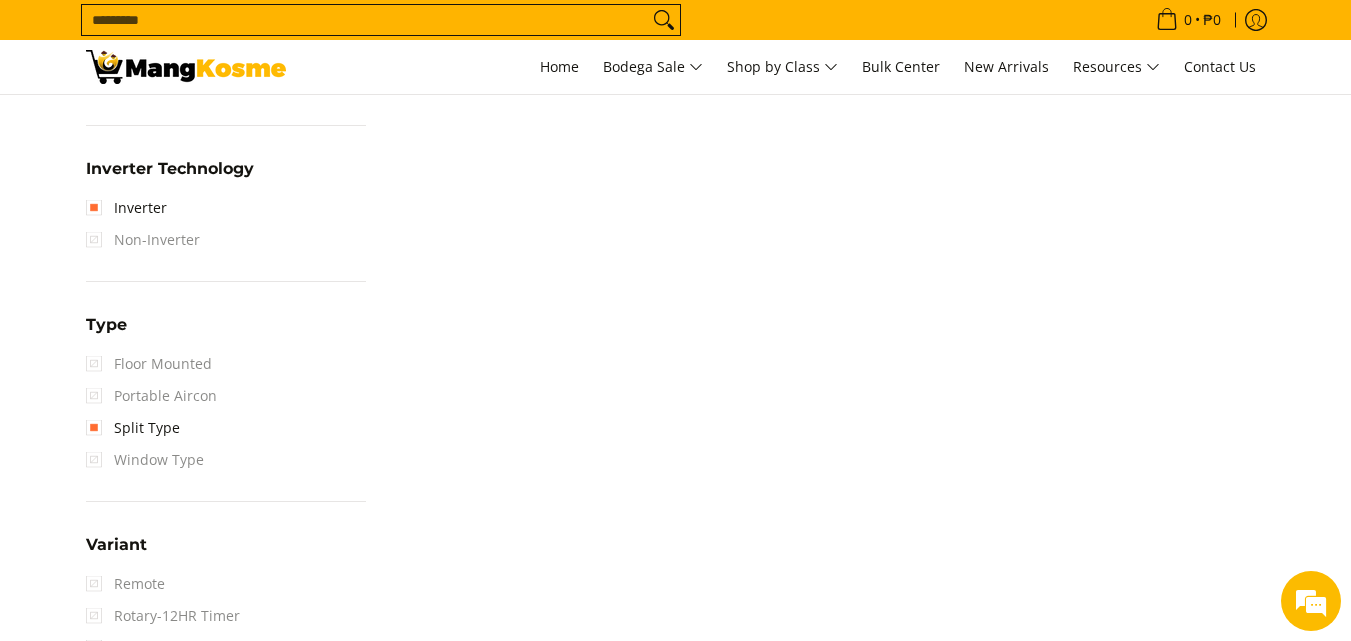 click on "Window Type" at bounding box center [145, 460] 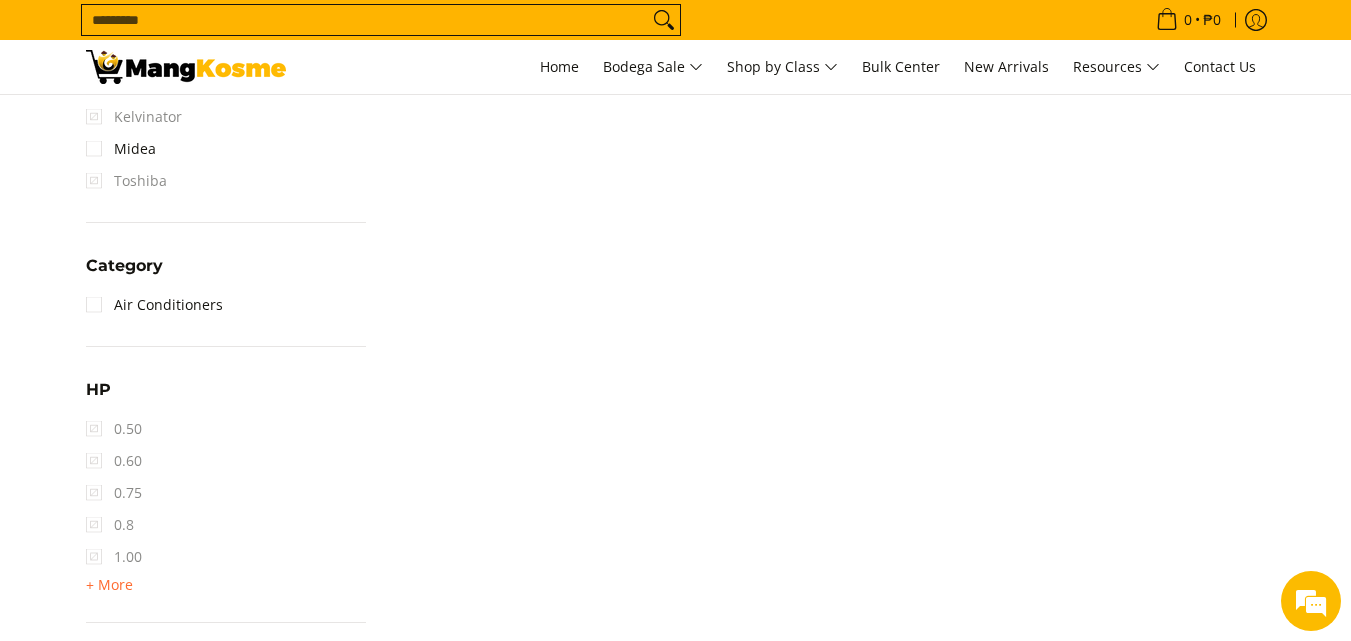 scroll, scrollTop: 929, scrollLeft: 0, axis: vertical 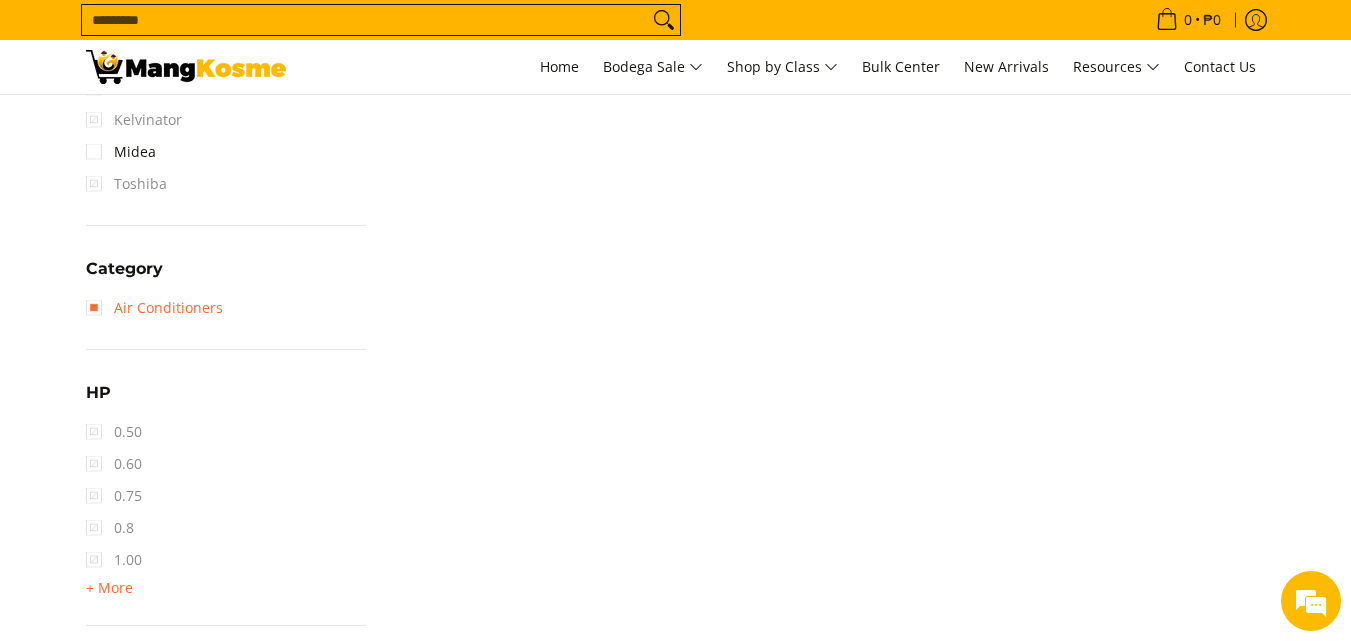 click on "Air Conditioners" at bounding box center [154, 308] 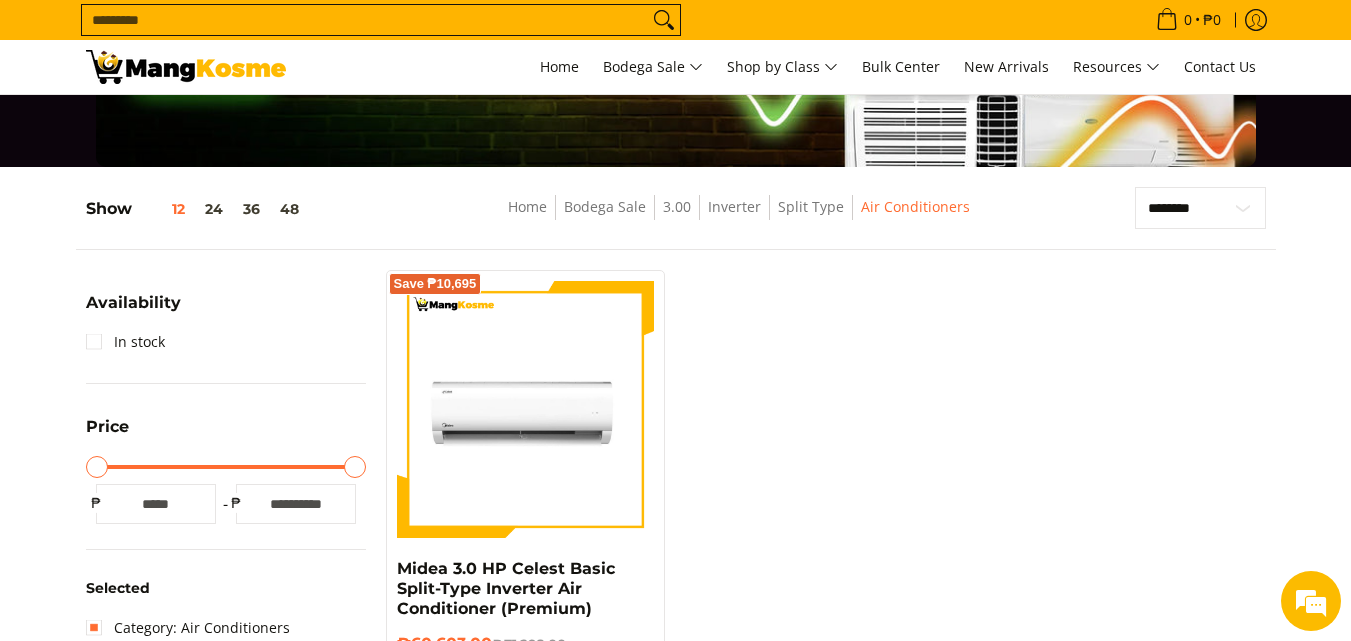 scroll, scrollTop: 0, scrollLeft: 0, axis: both 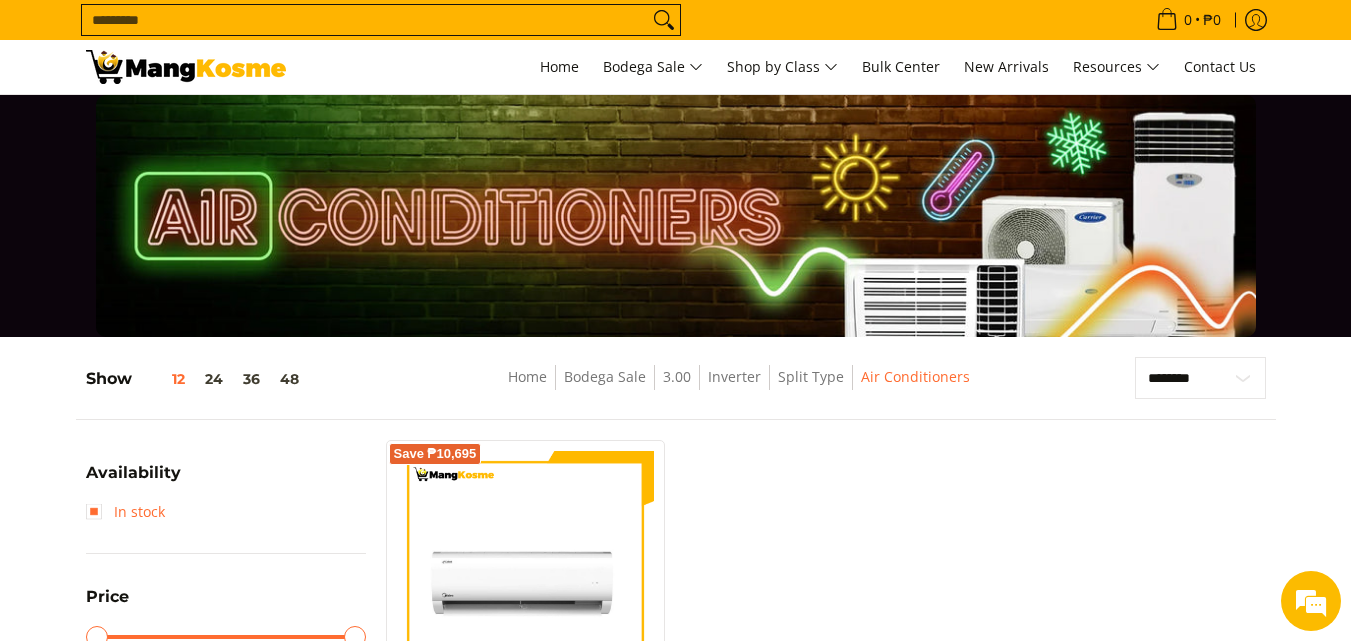 click on "In stock" at bounding box center (125, 512) 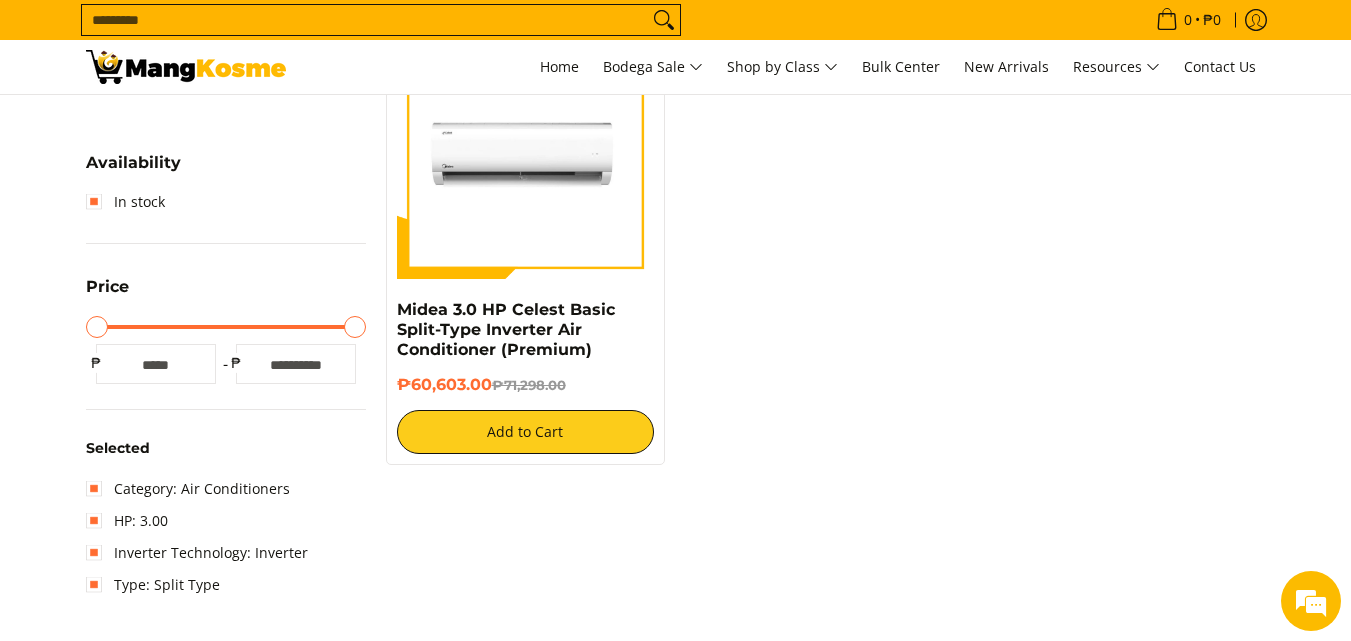 scroll, scrollTop: 762, scrollLeft: 0, axis: vertical 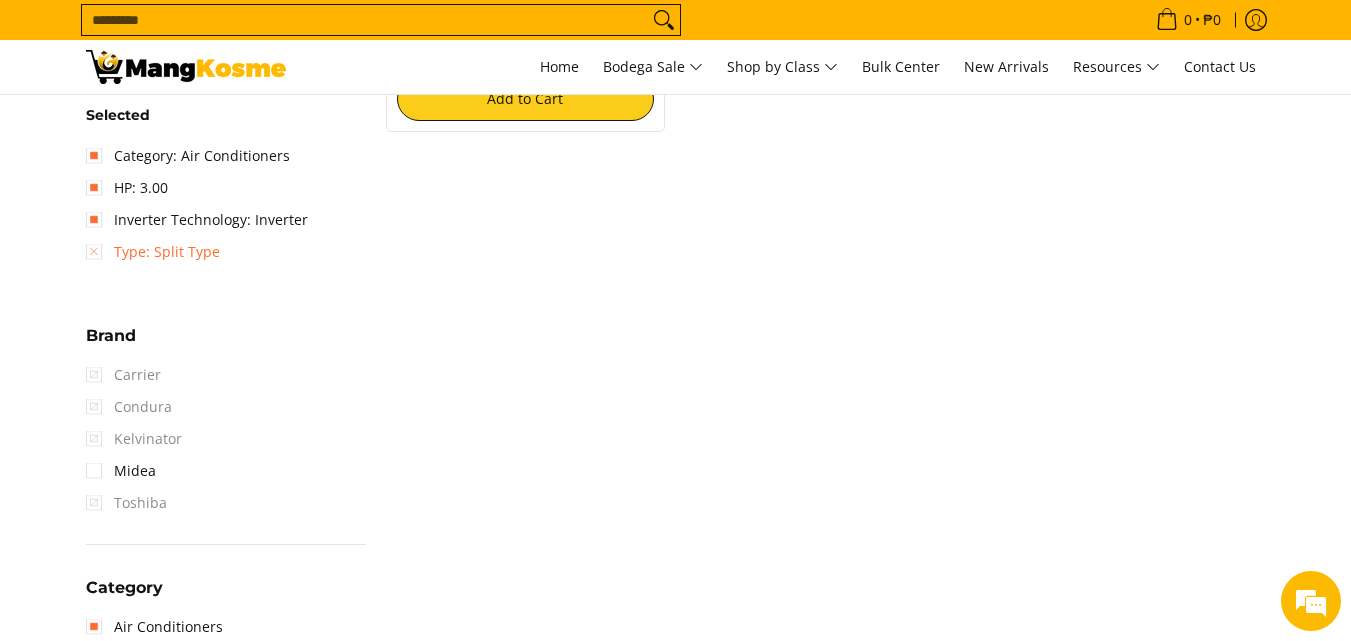 click on "Type: Split Type" at bounding box center (153, 252) 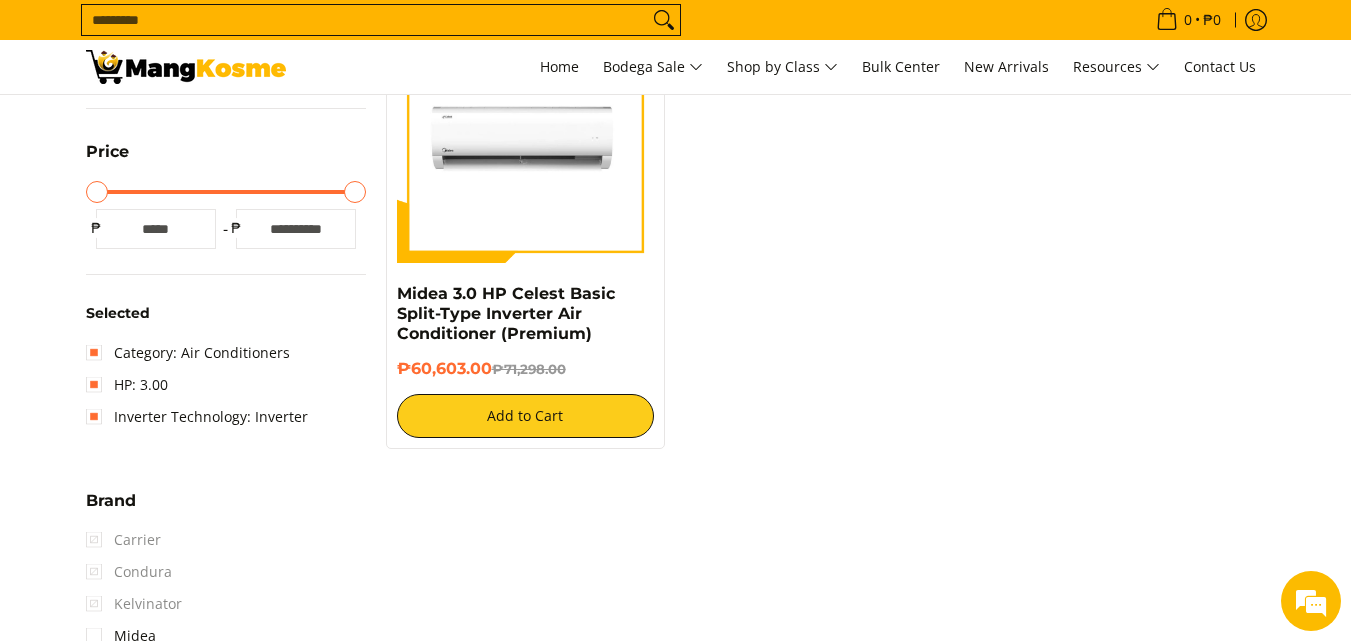 scroll, scrollTop: 595, scrollLeft: 0, axis: vertical 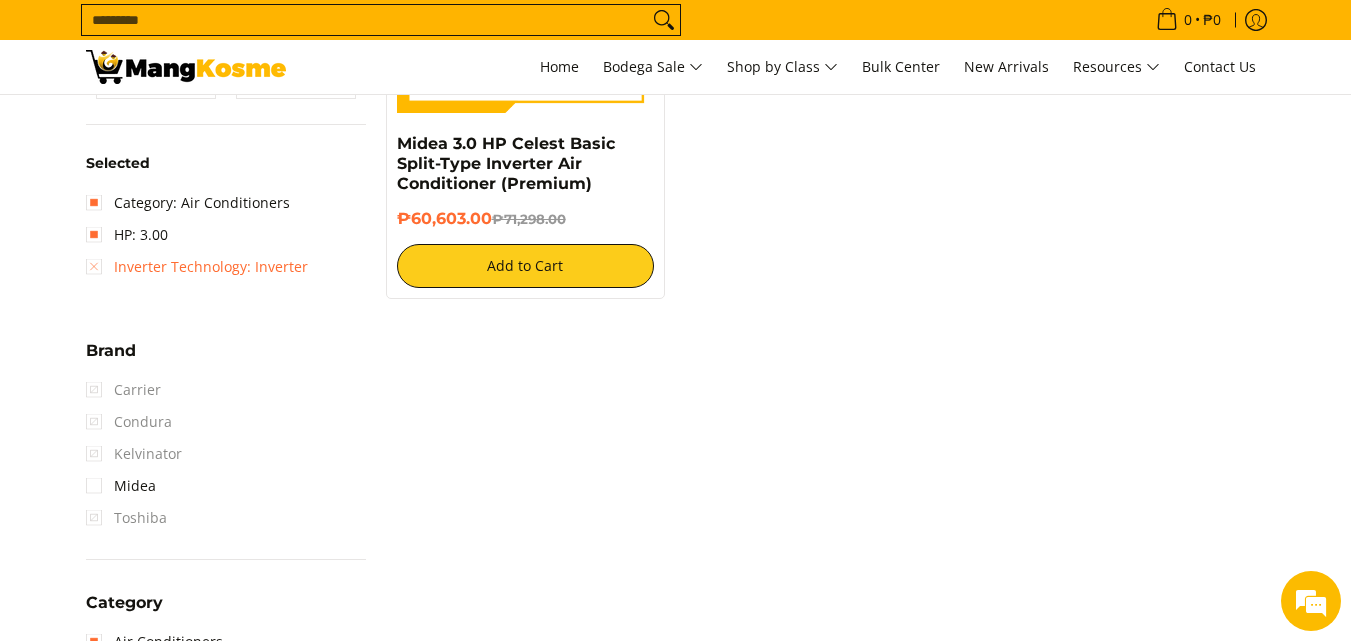 click on "Inverter Technology: Inverter" at bounding box center [197, 267] 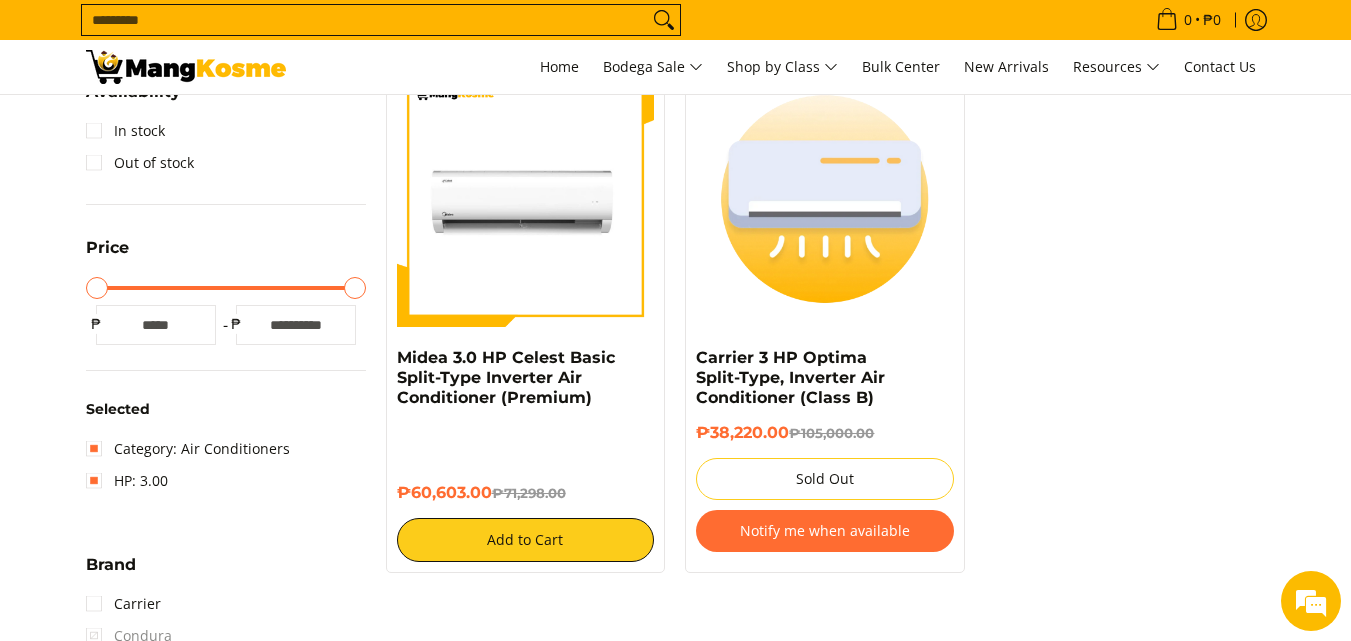 scroll, scrollTop: 429, scrollLeft: 0, axis: vertical 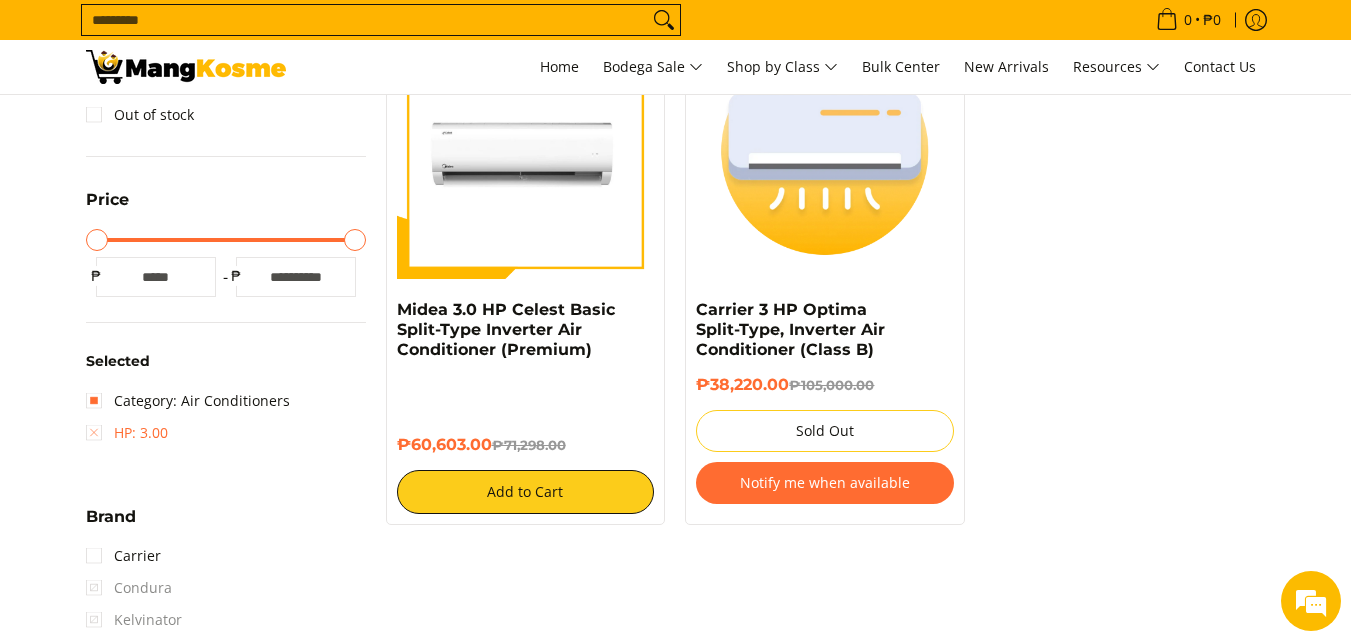 click on "HP: 3.00" at bounding box center (127, 433) 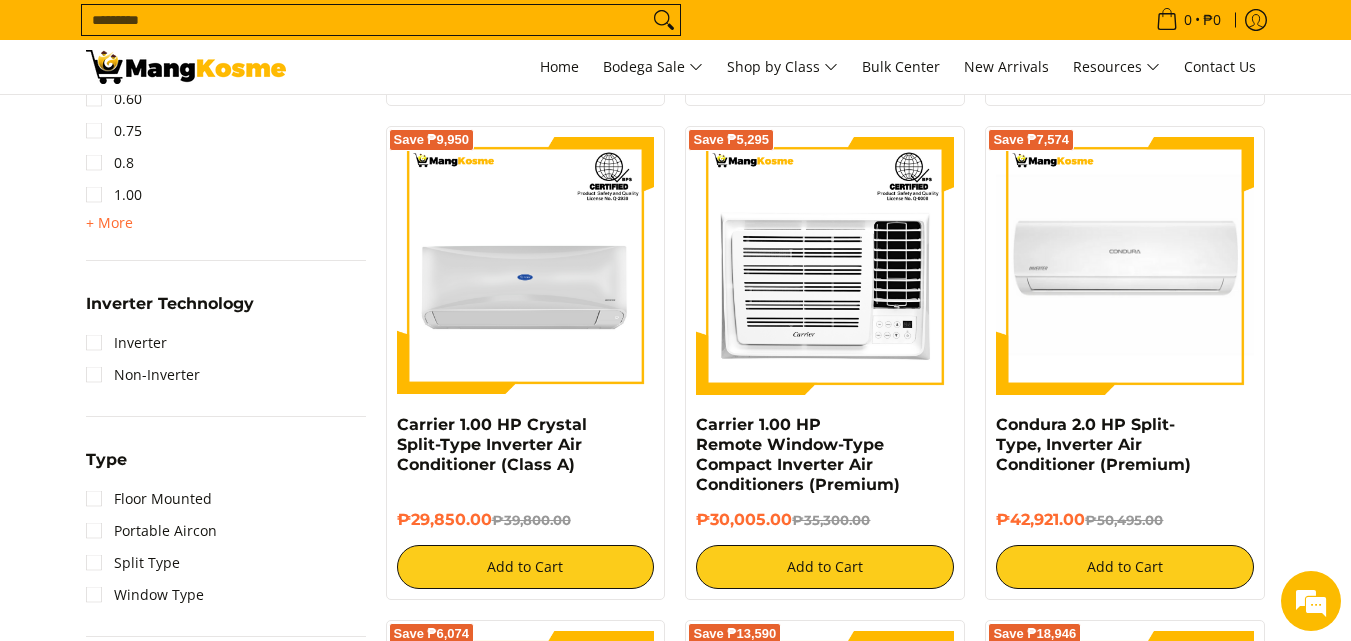 scroll, scrollTop: 1095, scrollLeft: 0, axis: vertical 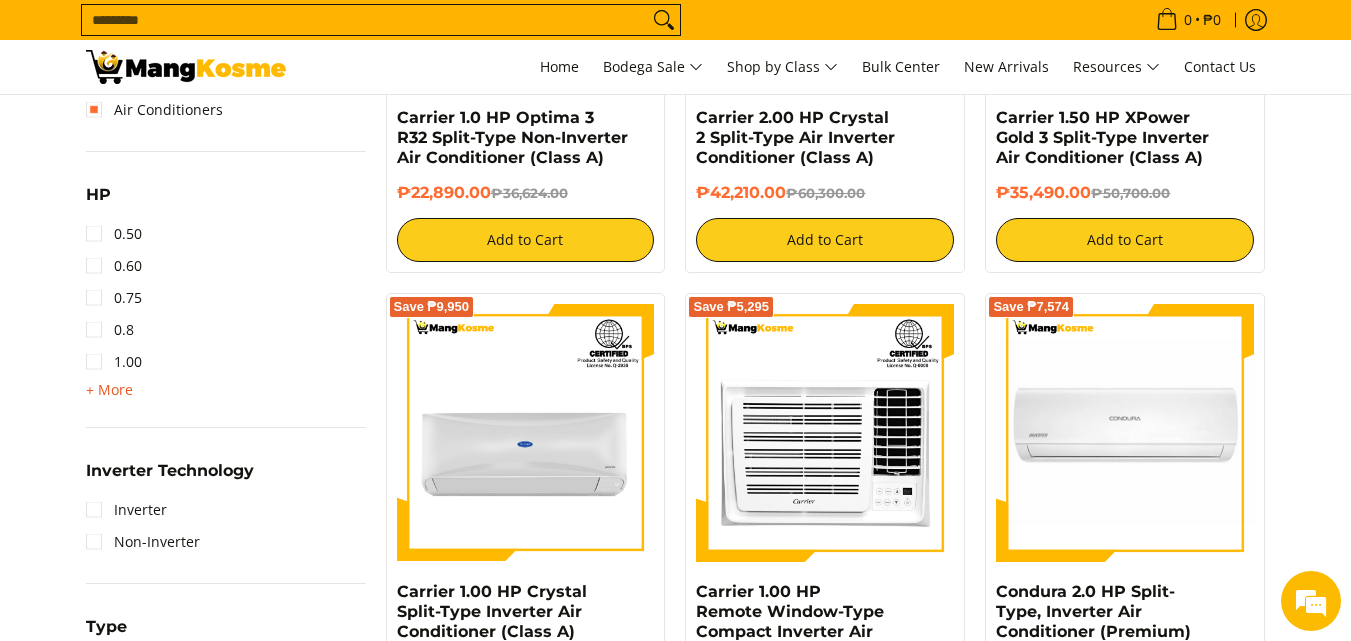 click on "+ More - Less" at bounding box center [109, 390] 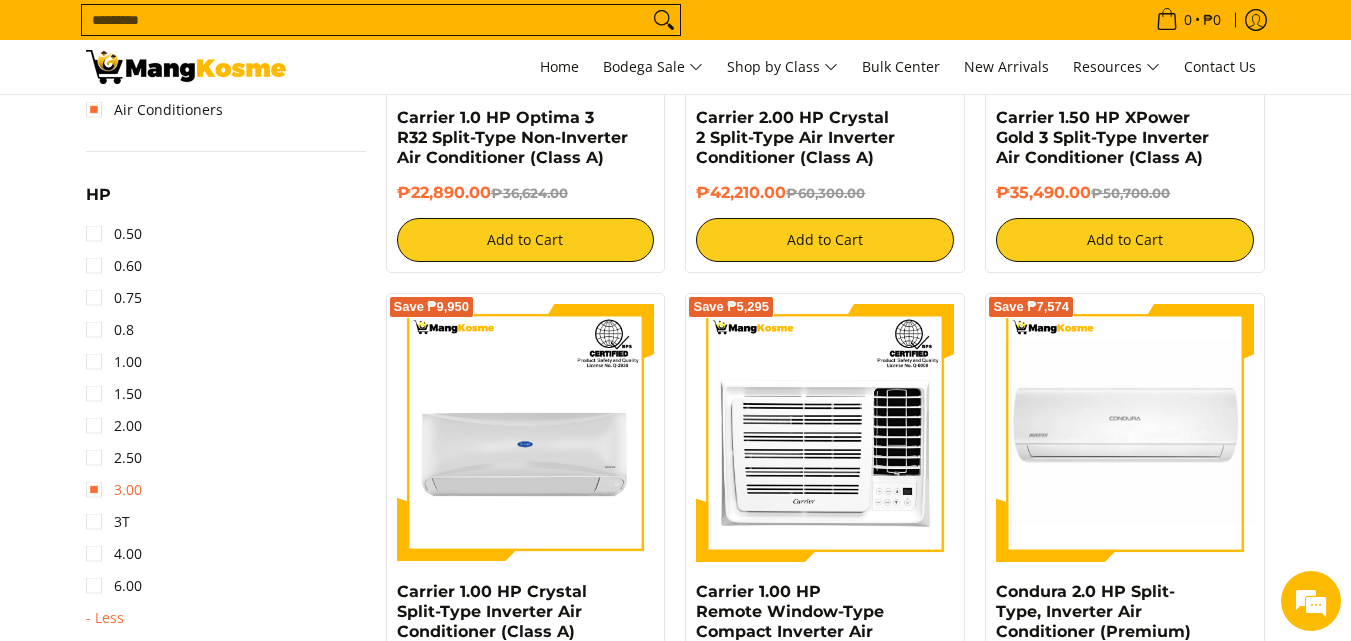 click on "3.00" at bounding box center [114, 490] 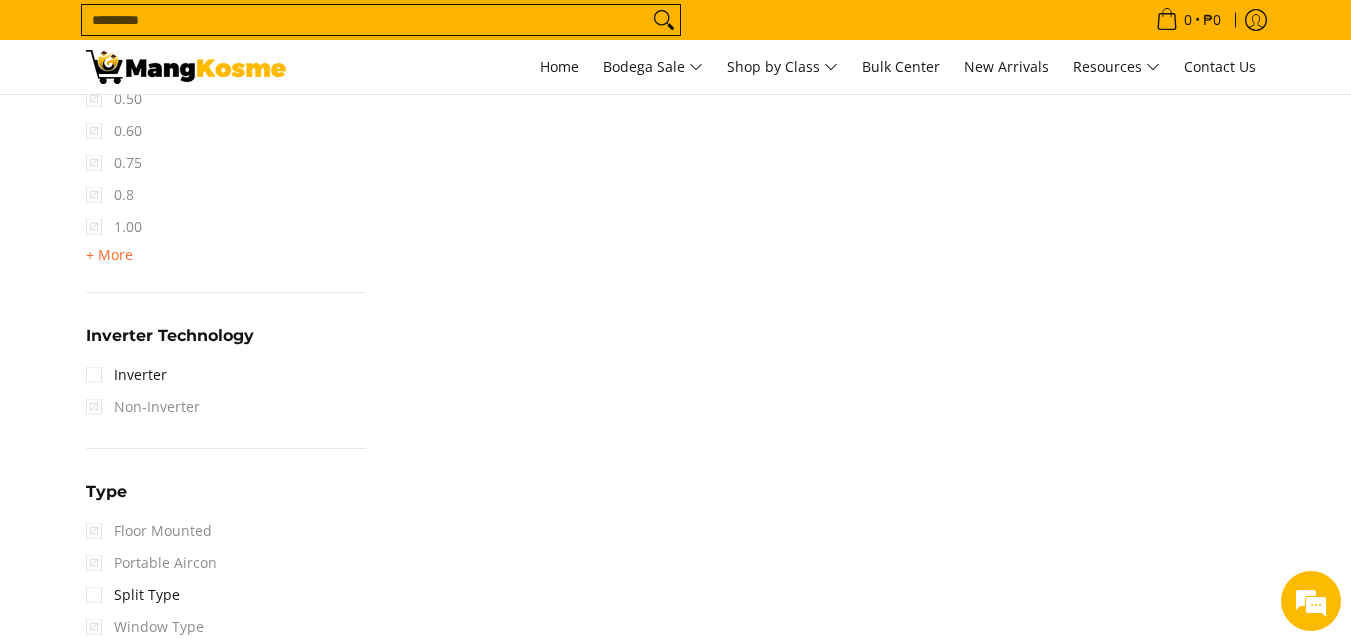 scroll, scrollTop: 1595, scrollLeft: 0, axis: vertical 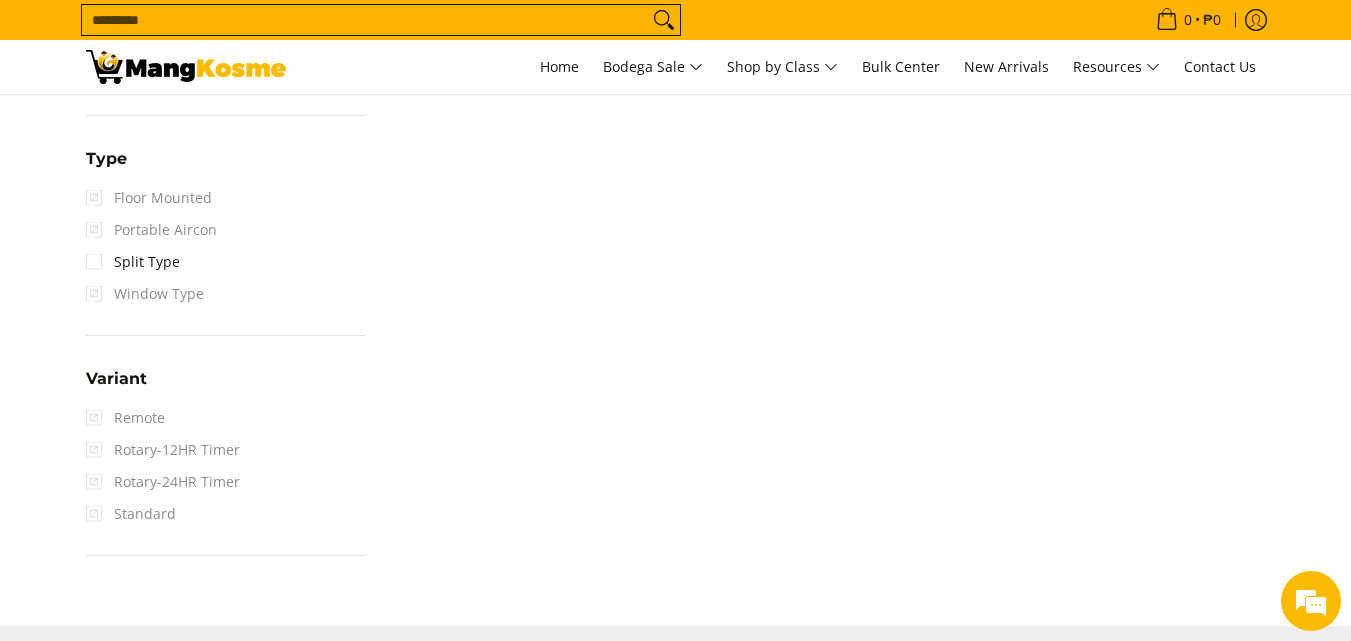 click on "Window Type" at bounding box center (145, 294) 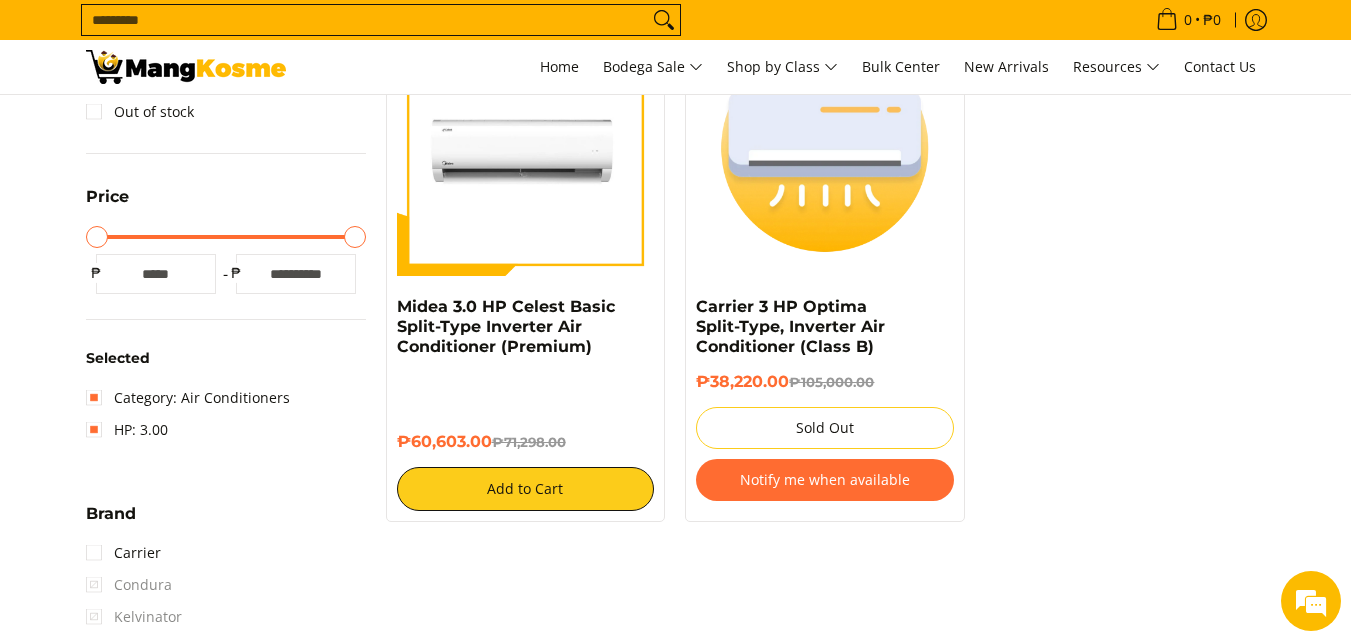 scroll, scrollTop: 429, scrollLeft: 0, axis: vertical 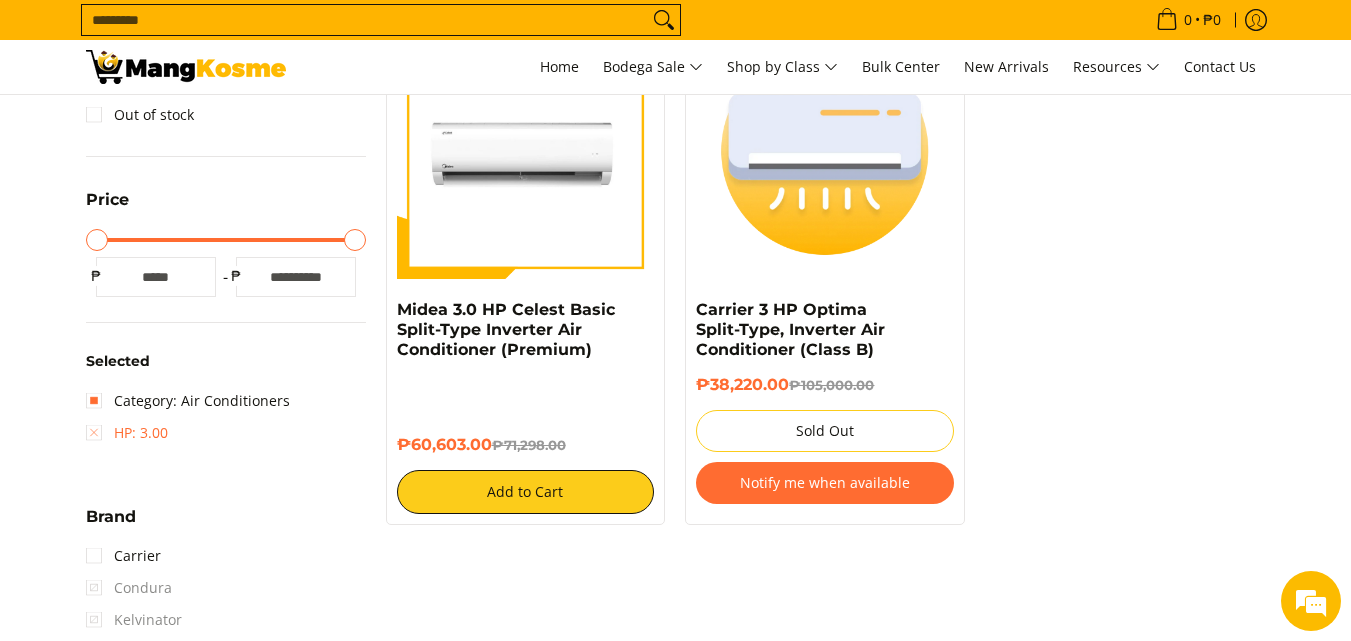click on "HP: 3.00" at bounding box center [127, 433] 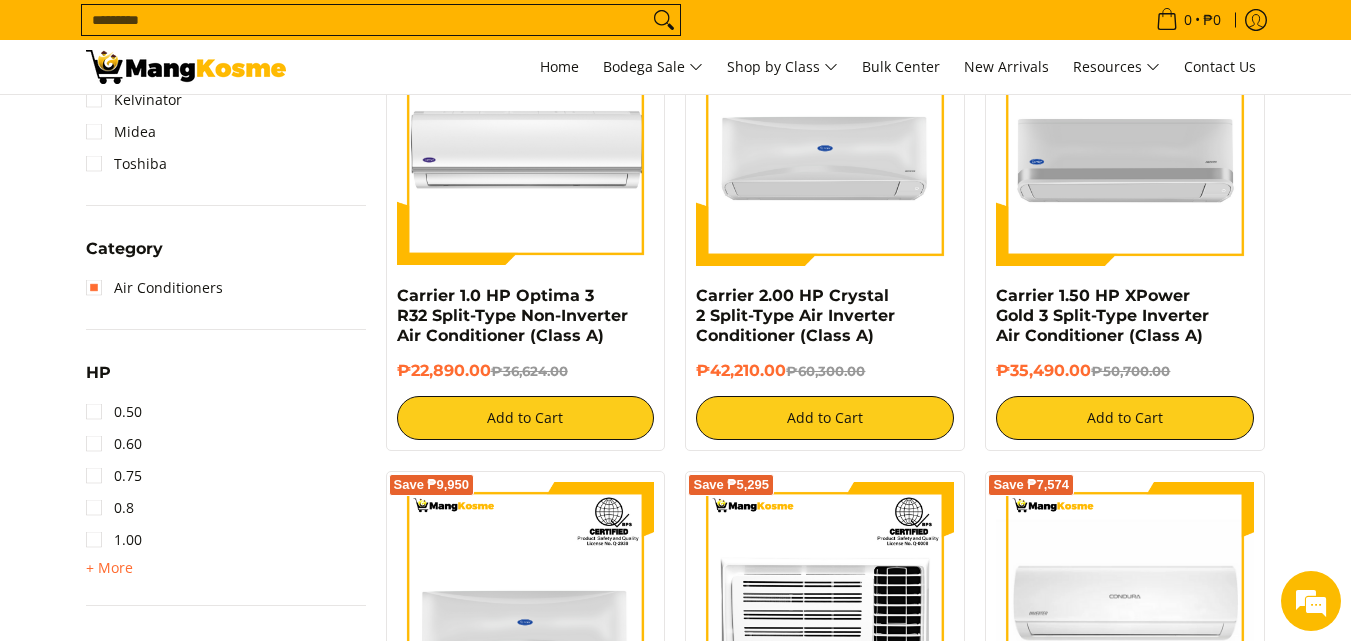 scroll, scrollTop: 1095, scrollLeft: 0, axis: vertical 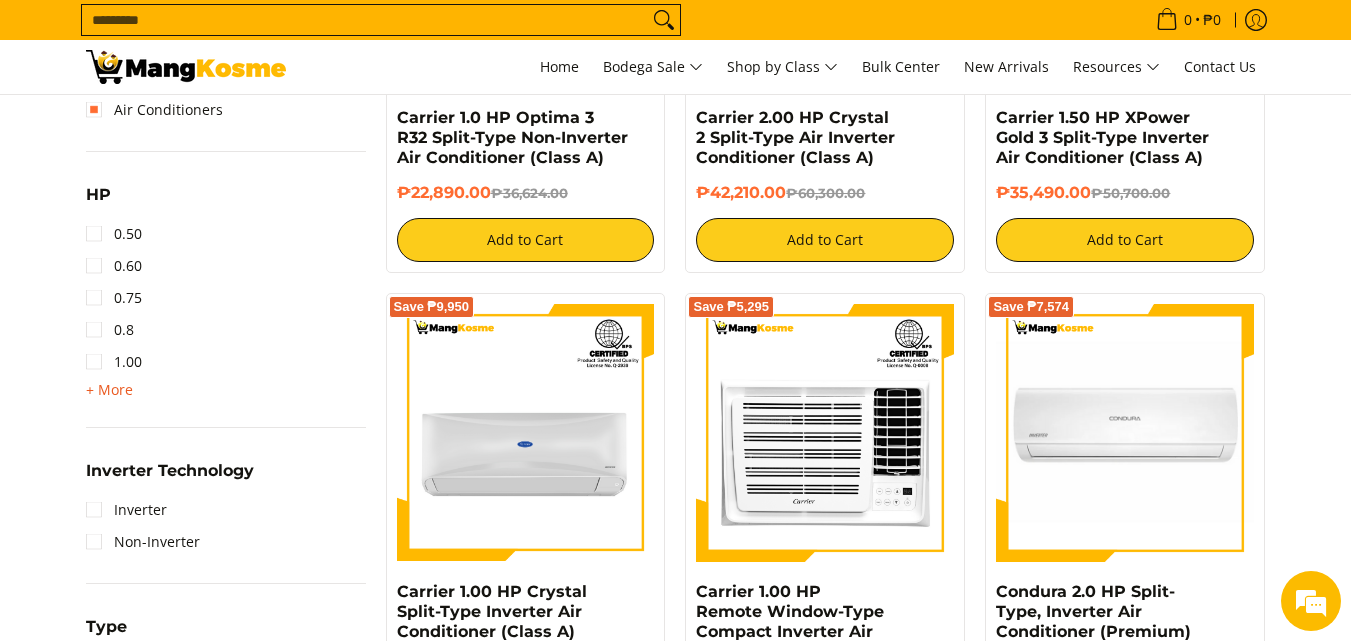click on "+ More" at bounding box center [109, 390] 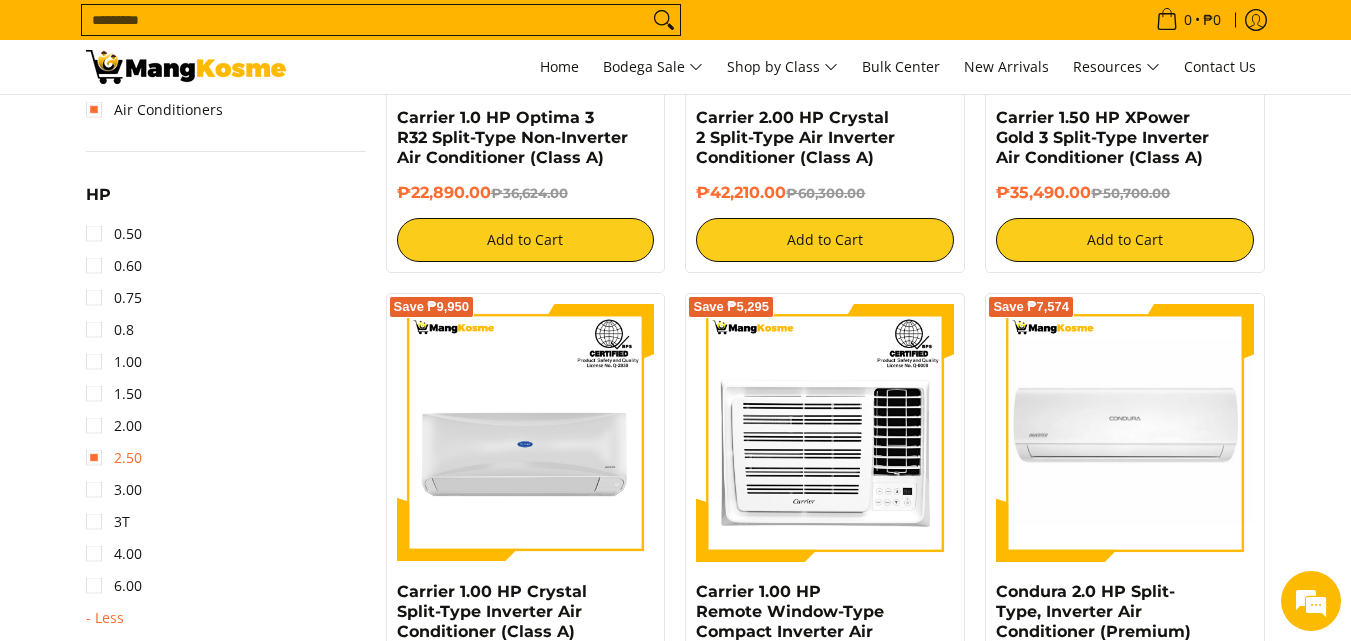 click on "2.50" at bounding box center (114, 458) 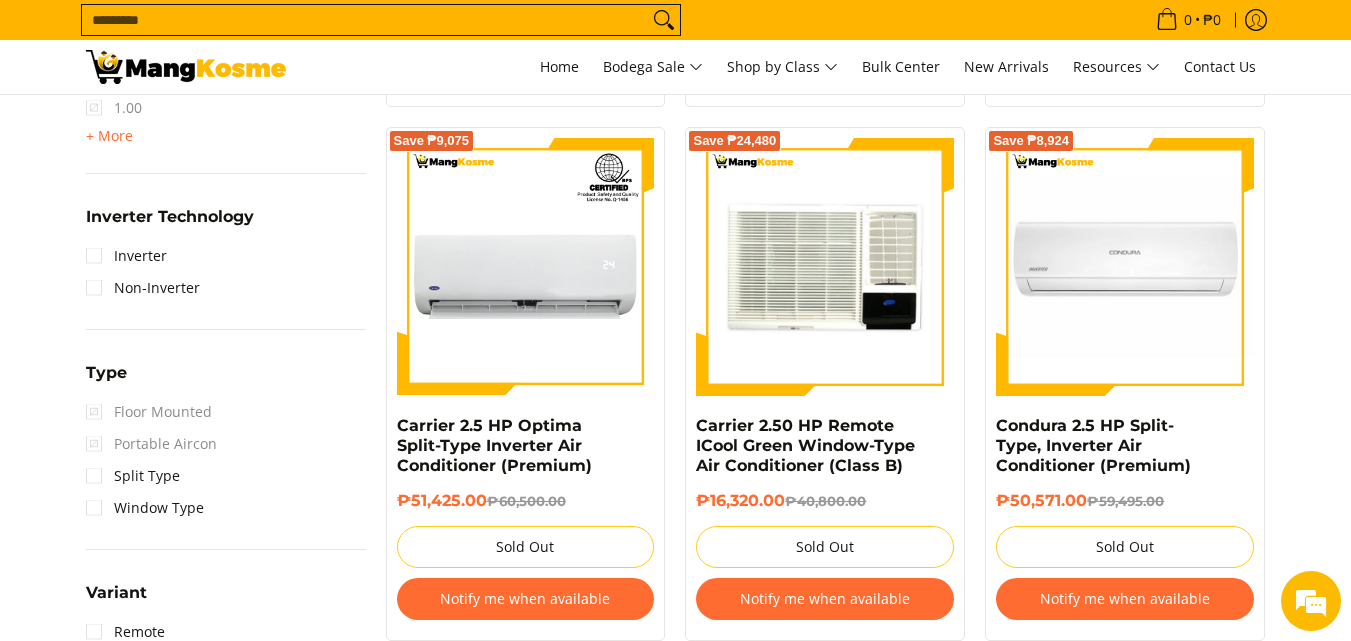 scroll, scrollTop: 1429, scrollLeft: 0, axis: vertical 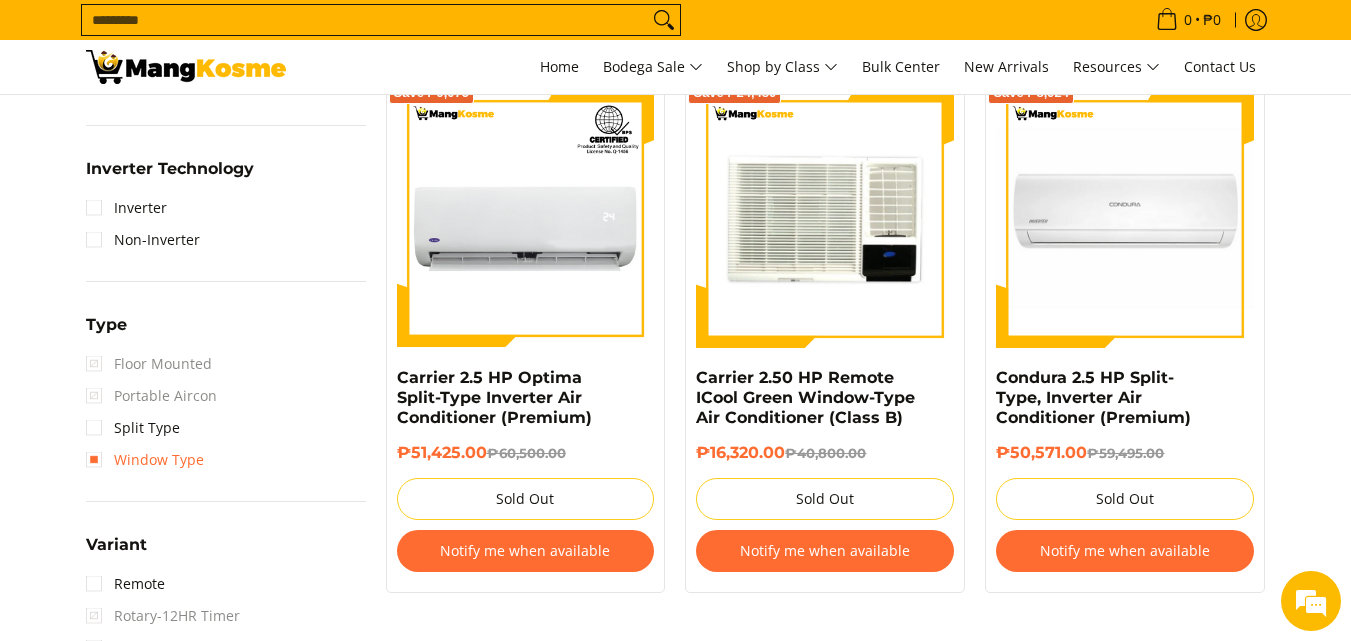 click on "Window Type" at bounding box center [145, 460] 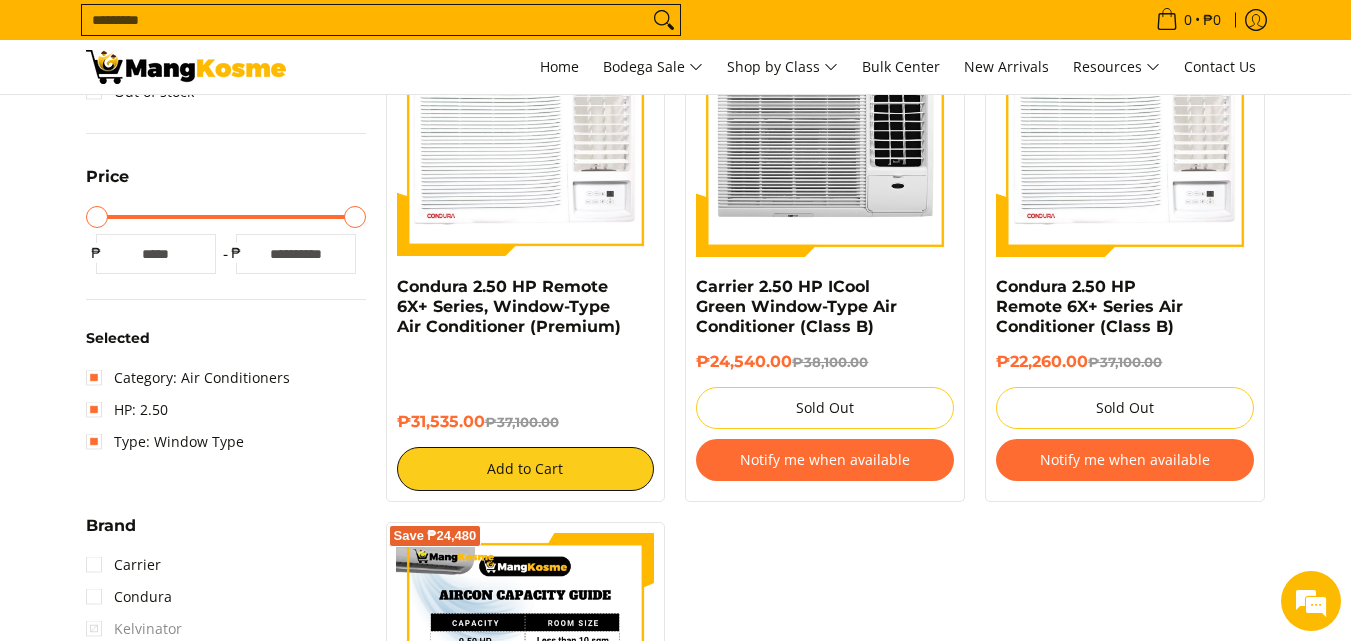 scroll, scrollTop: 500, scrollLeft: 0, axis: vertical 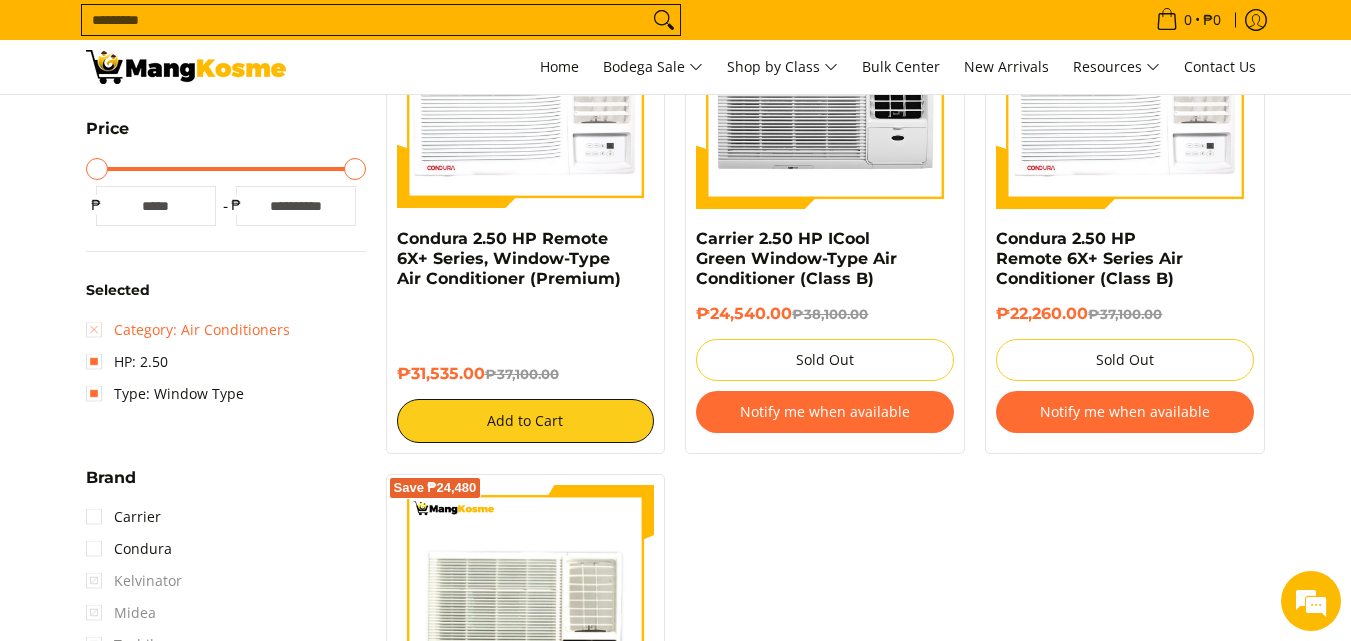 click on "Category: Air Conditioners" at bounding box center (188, 330) 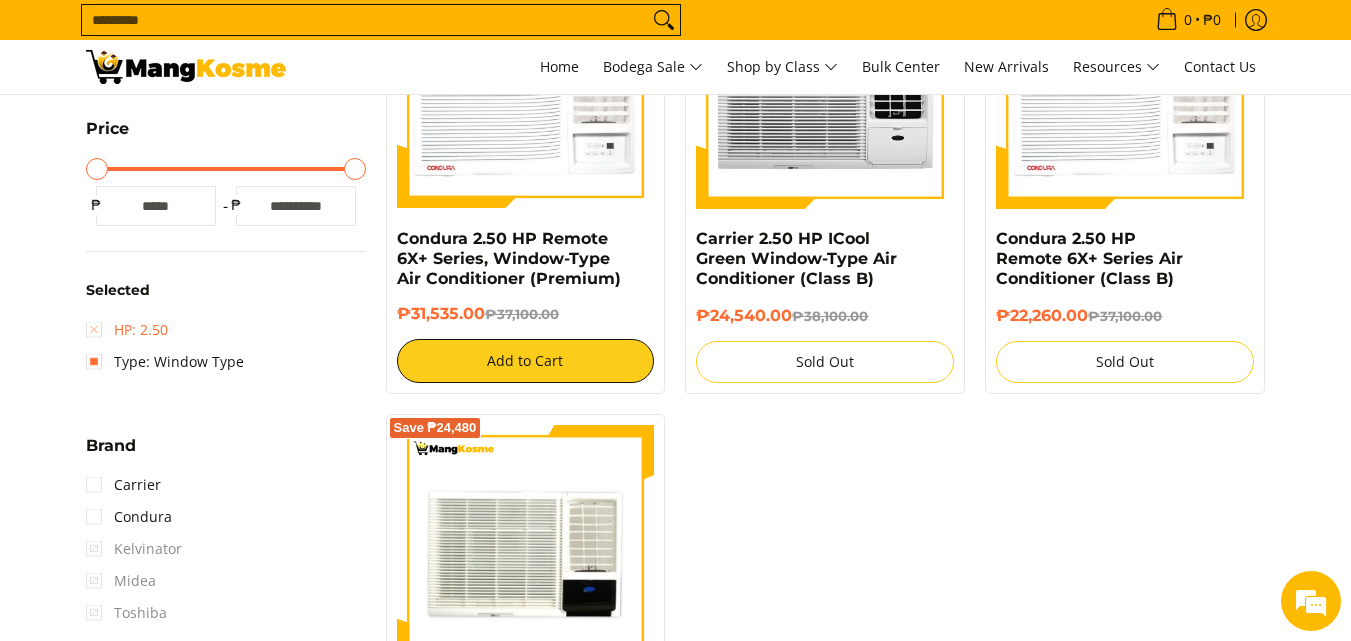scroll, scrollTop: 262, scrollLeft: 0, axis: vertical 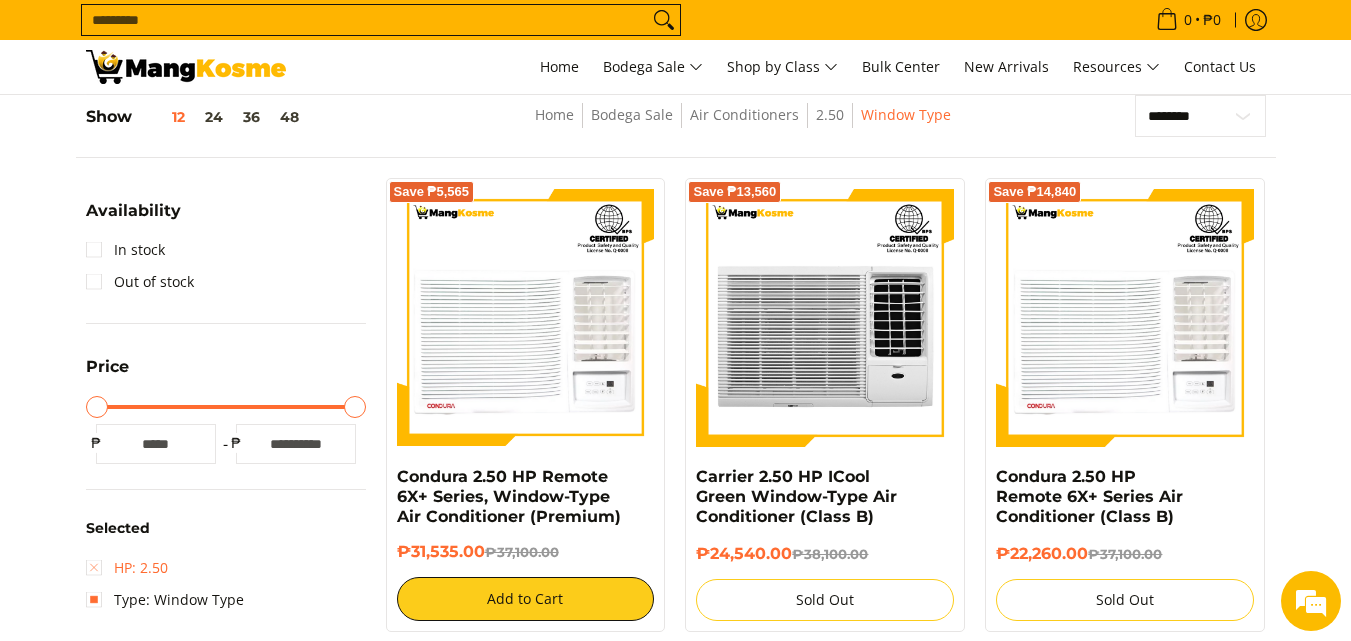 click on "HP: 2.50" at bounding box center (127, 568) 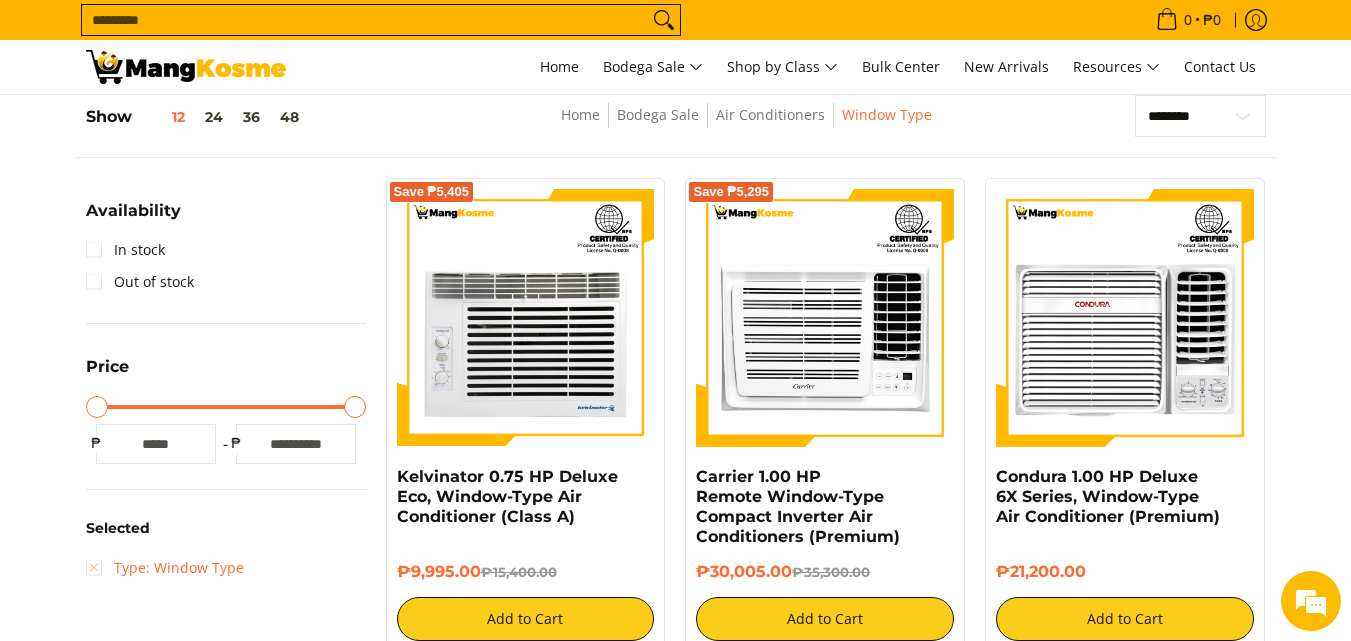 click on "Type: Window Type" at bounding box center (165, 568) 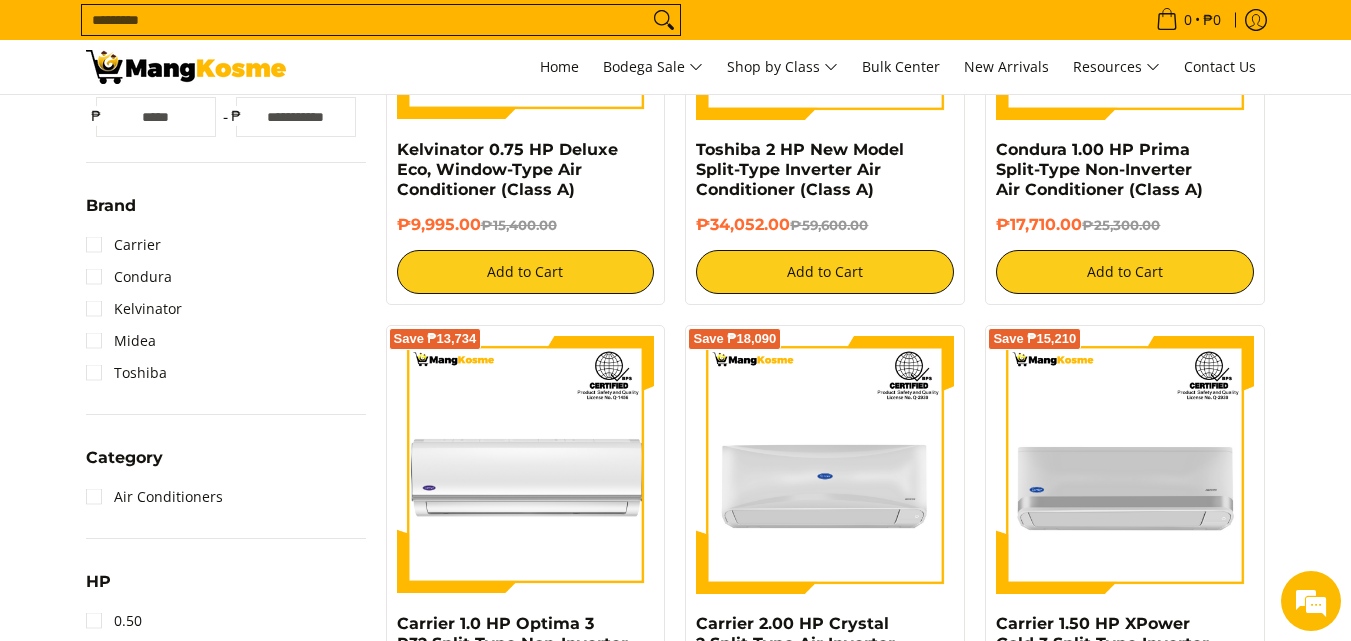 scroll, scrollTop: 595, scrollLeft: 0, axis: vertical 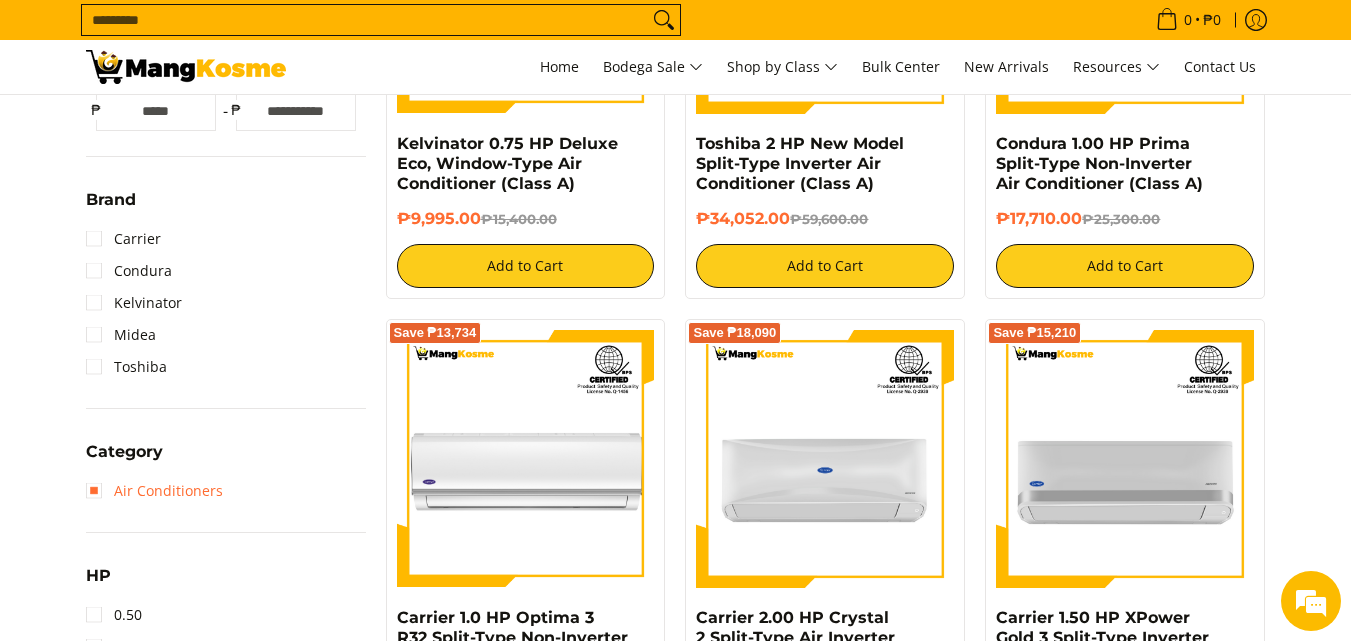 click on "Air Conditioners" at bounding box center [154, 491] 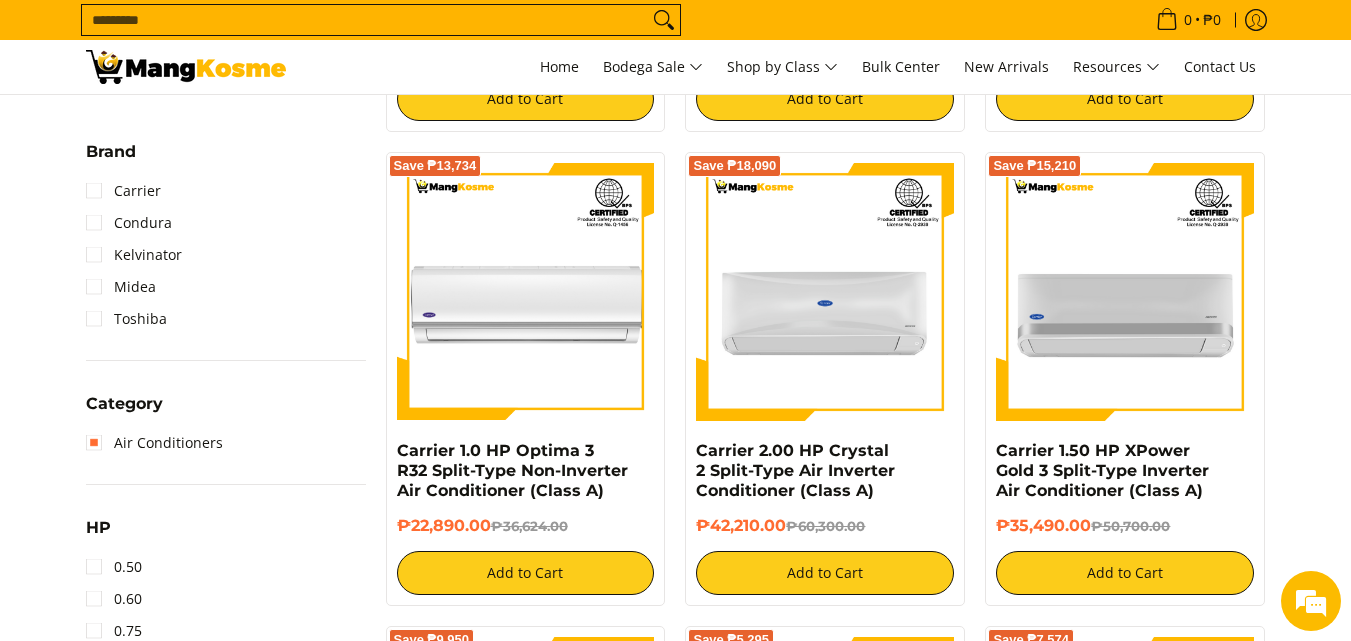 scroll, scrollTop: 1262, scrollLeft: 0, axis: vertical 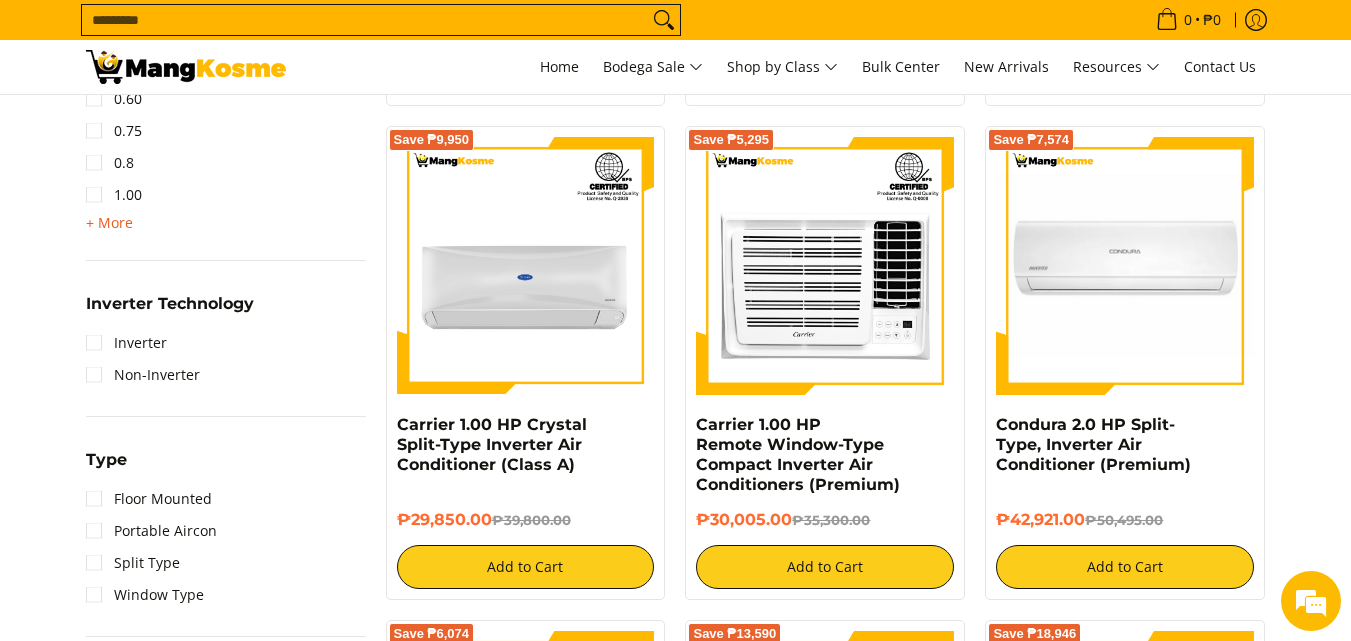 click on "+ More - Less" at bounding box center [109, 223] 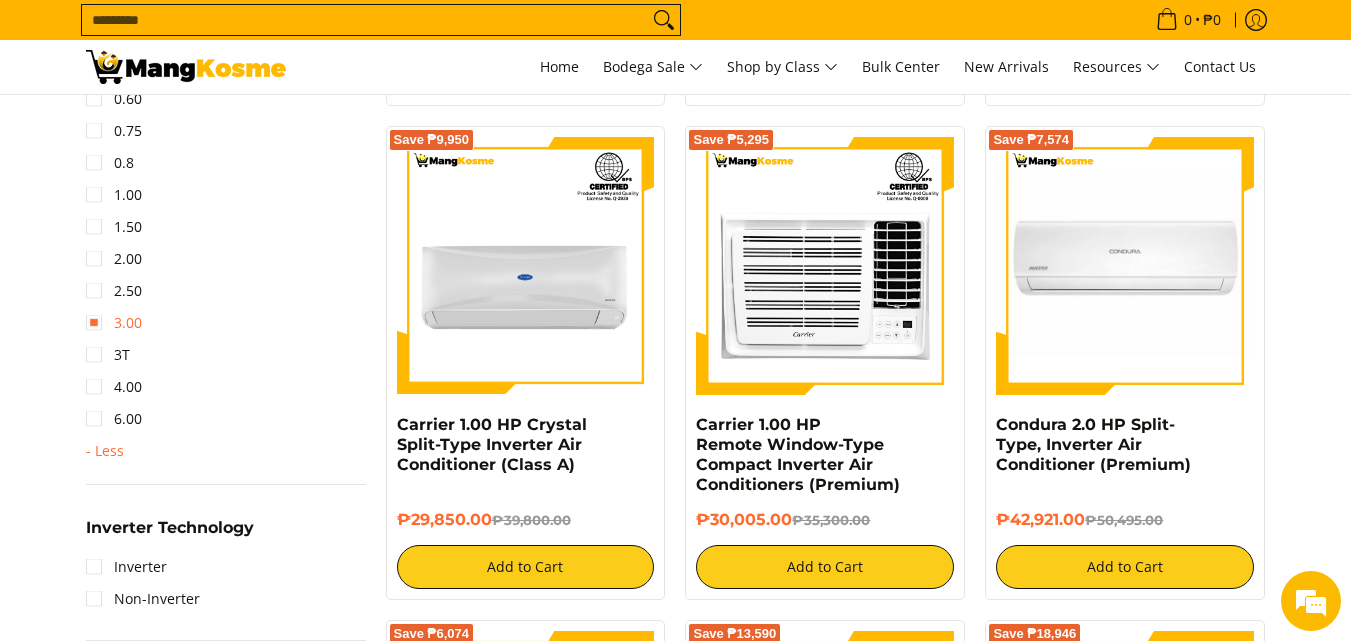 click on "3.00" at bounding box center (114, 323) 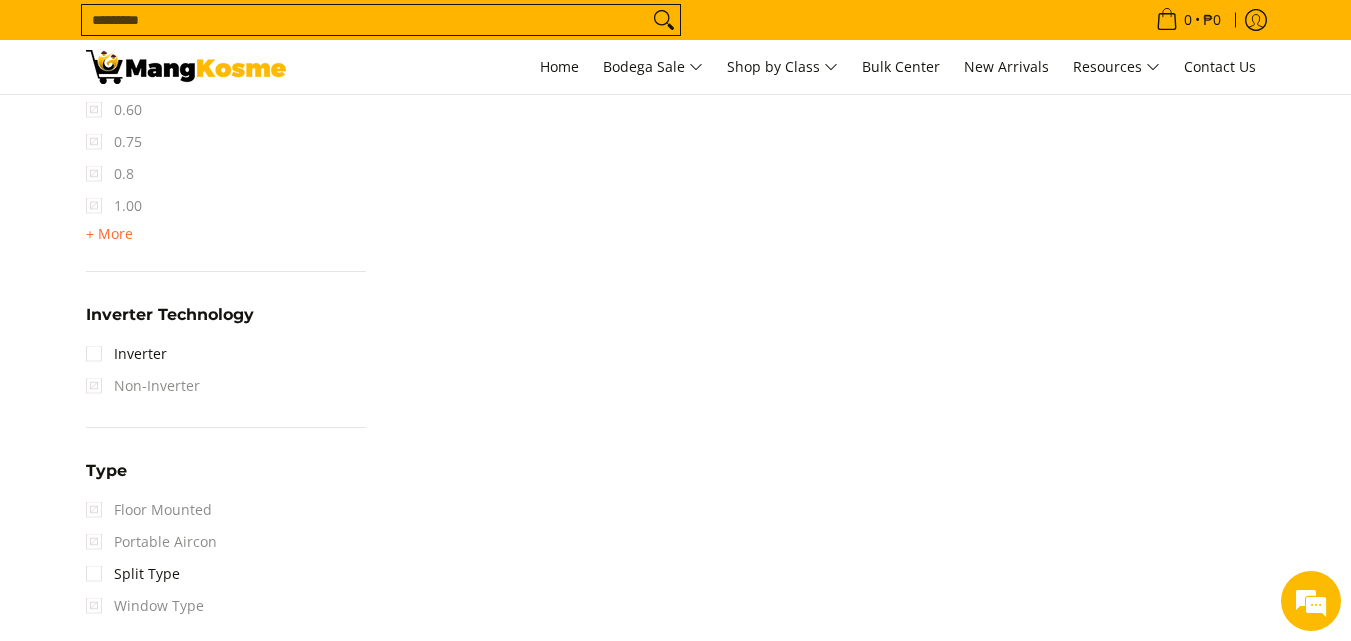 scroll, scrollTop: 1429, scrollLeft: 0, axis: vertical 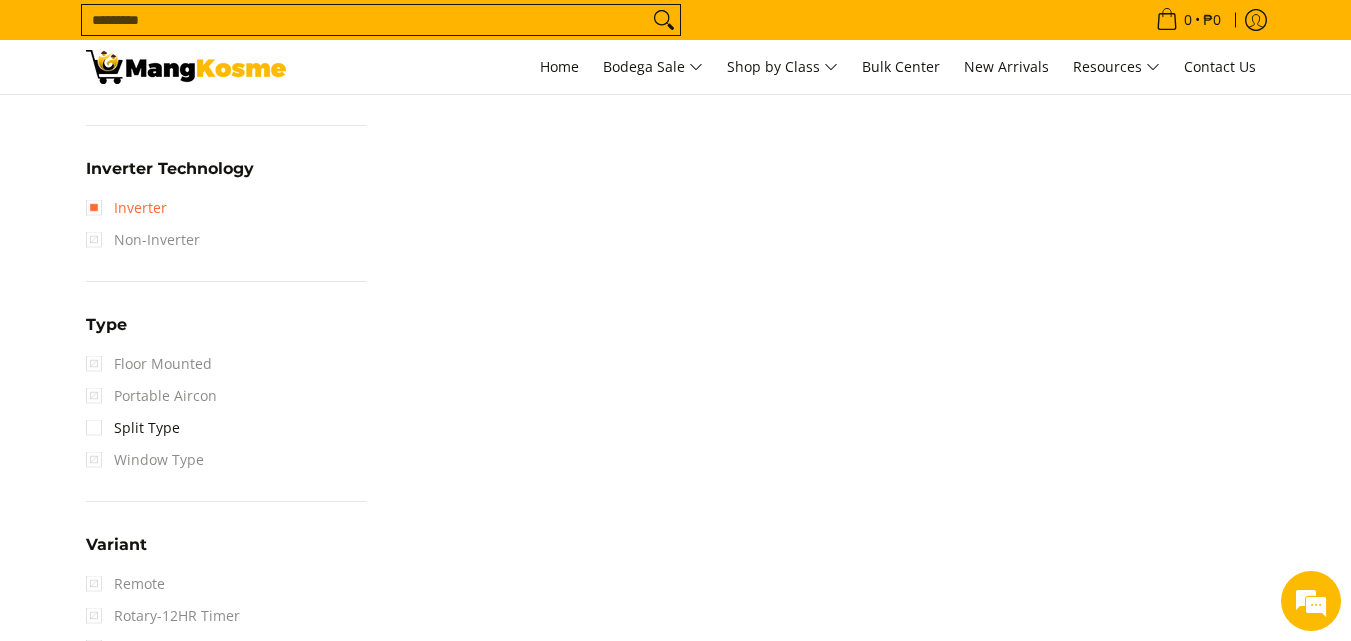 click on "Inverter" at bounding box center [126, 208] 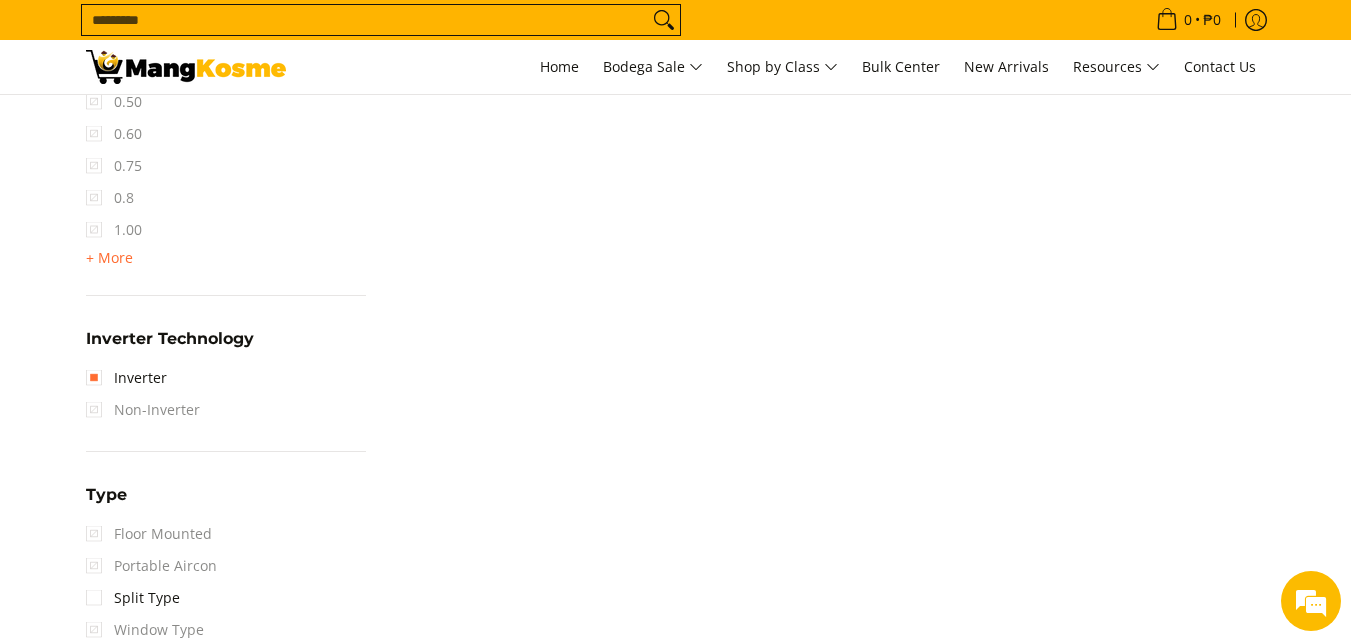 scroll, scrollTop: 1307, scrollLeft: 0, axis: vertical 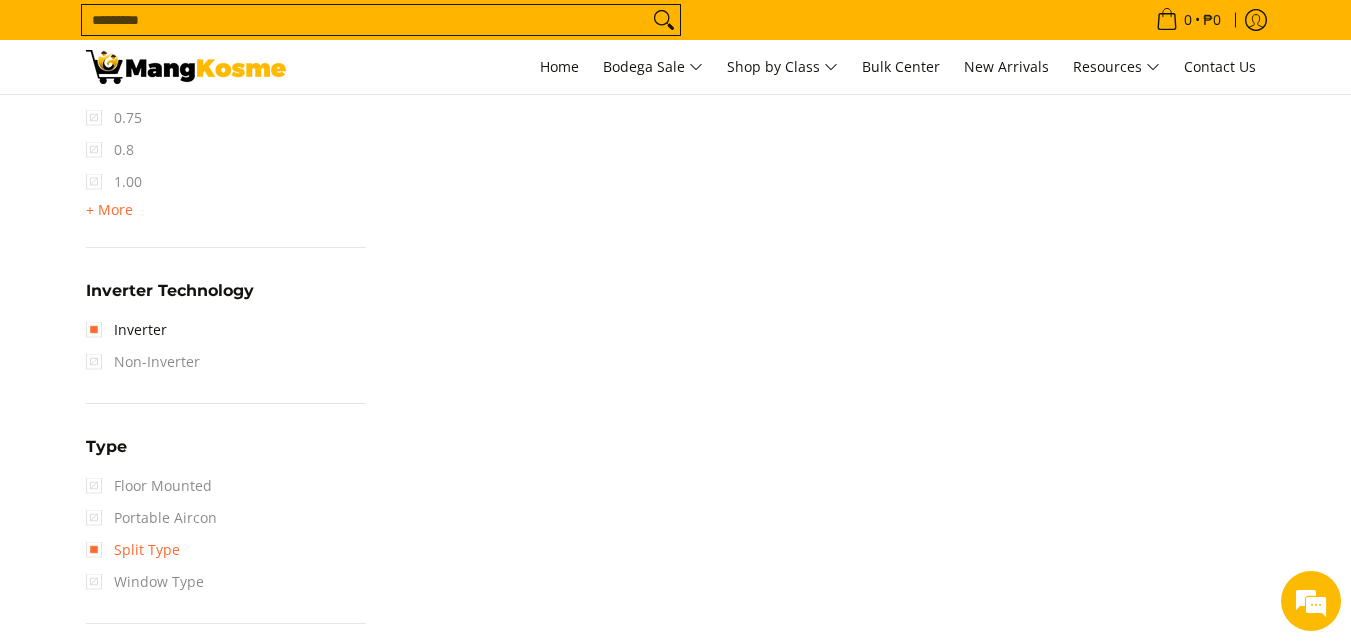 click on "Split Type" at bounding box center [133, 550] 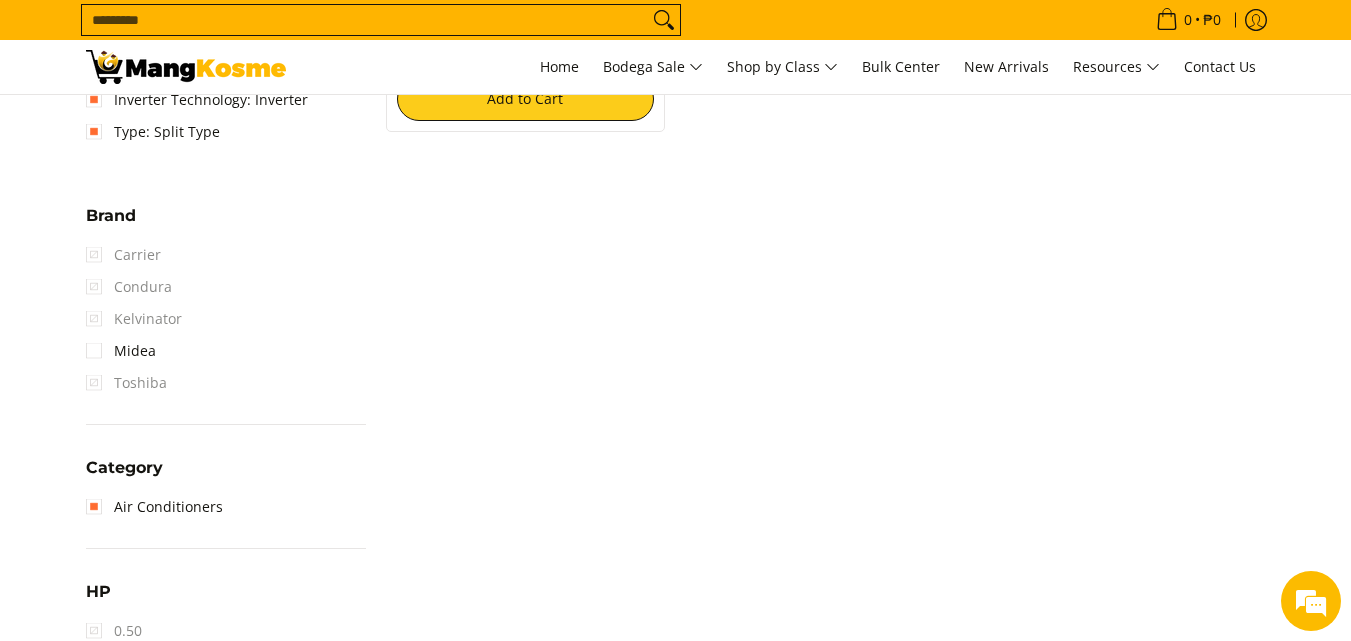 scroll, scrollTop: 429, scrollLeft: 0, axis: vertical 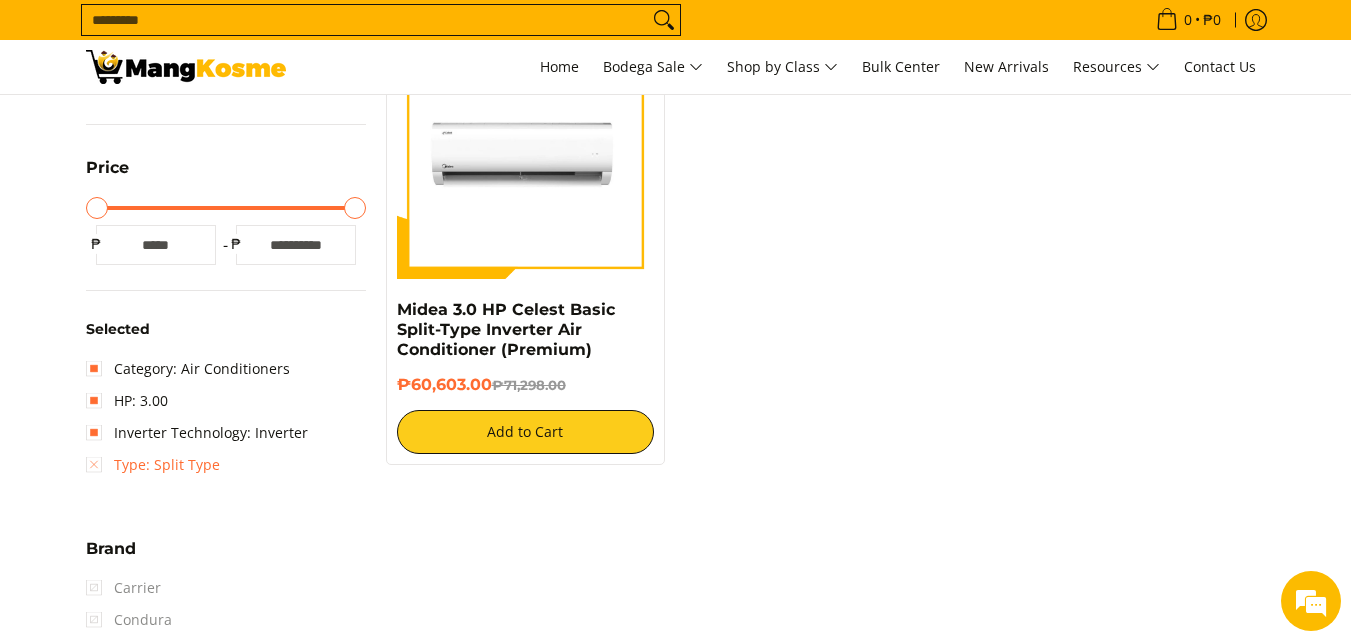 click on "Type: Split Type" at bounding box center [153, 465] 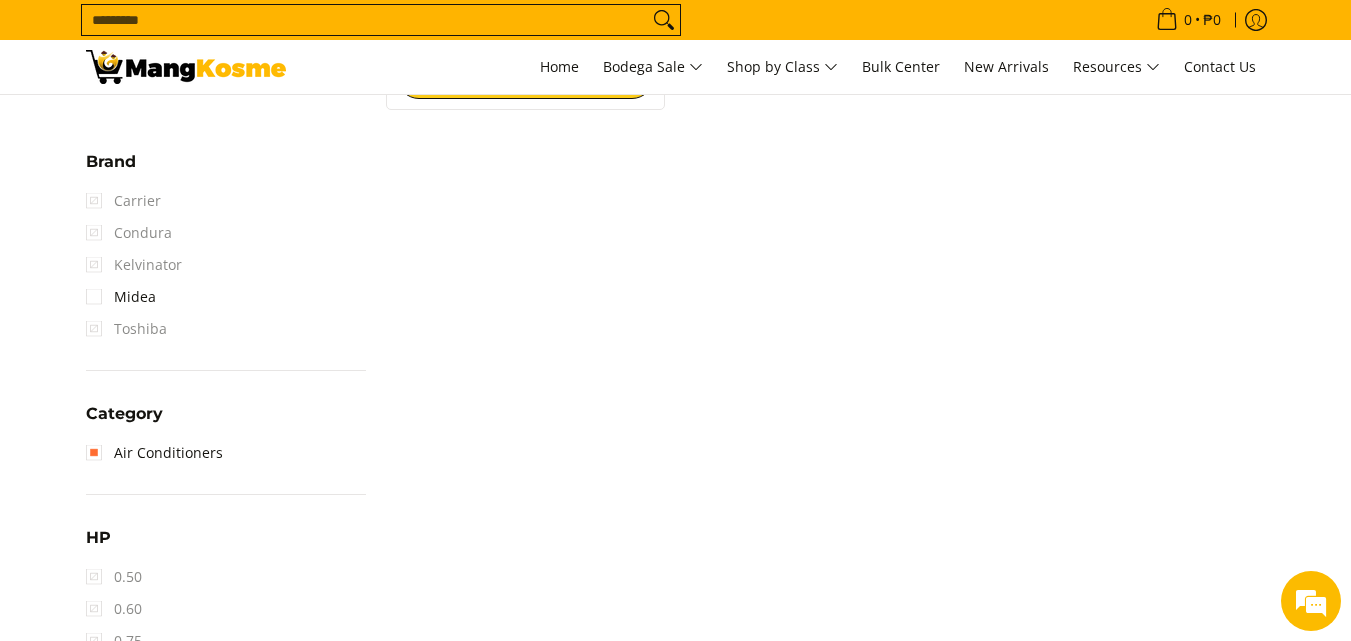 scroll, scrollTop: 429, scrollLeft: 0, axis: vertical 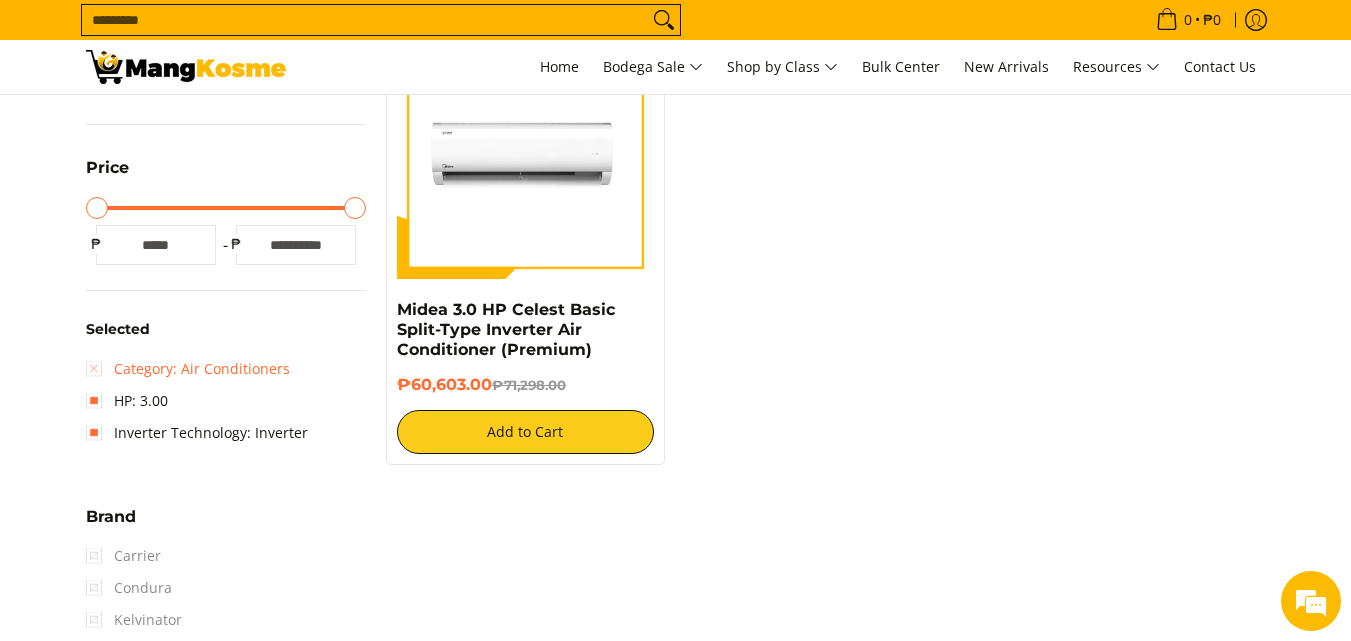 click on "Category: Air Conditioners" at bounding box center (188, 369) 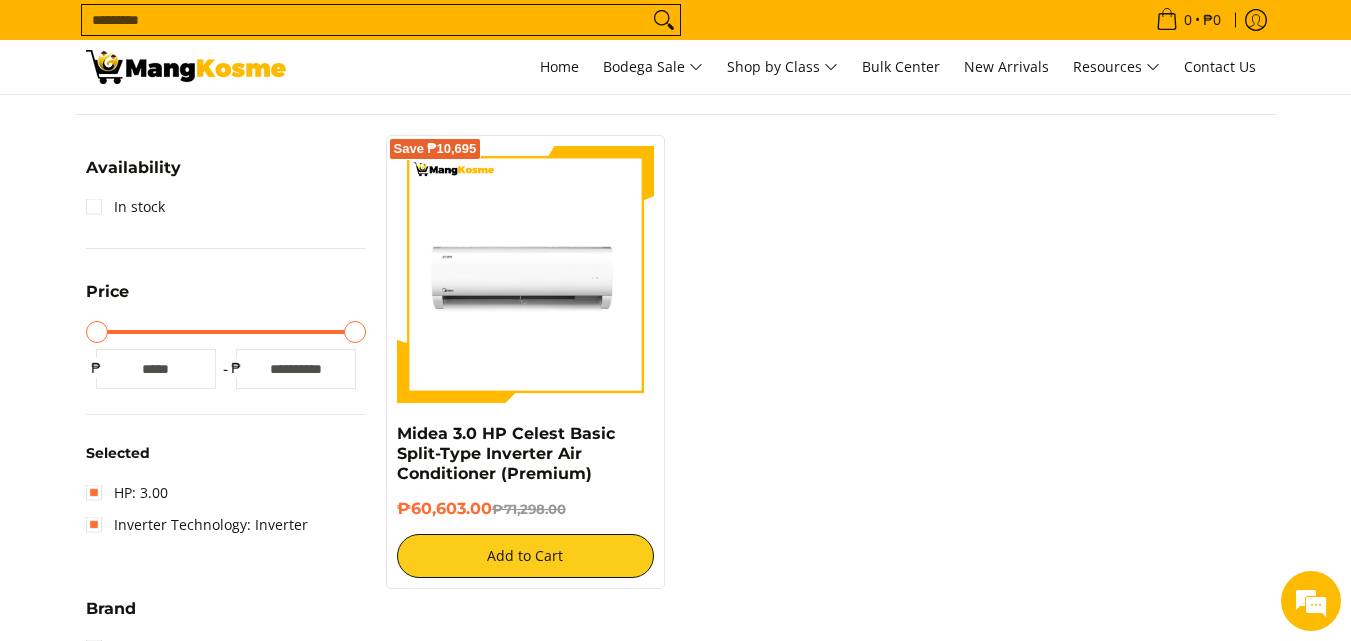 scroll, scrollTop: 262, scrollLeft: 0, axis: vertical 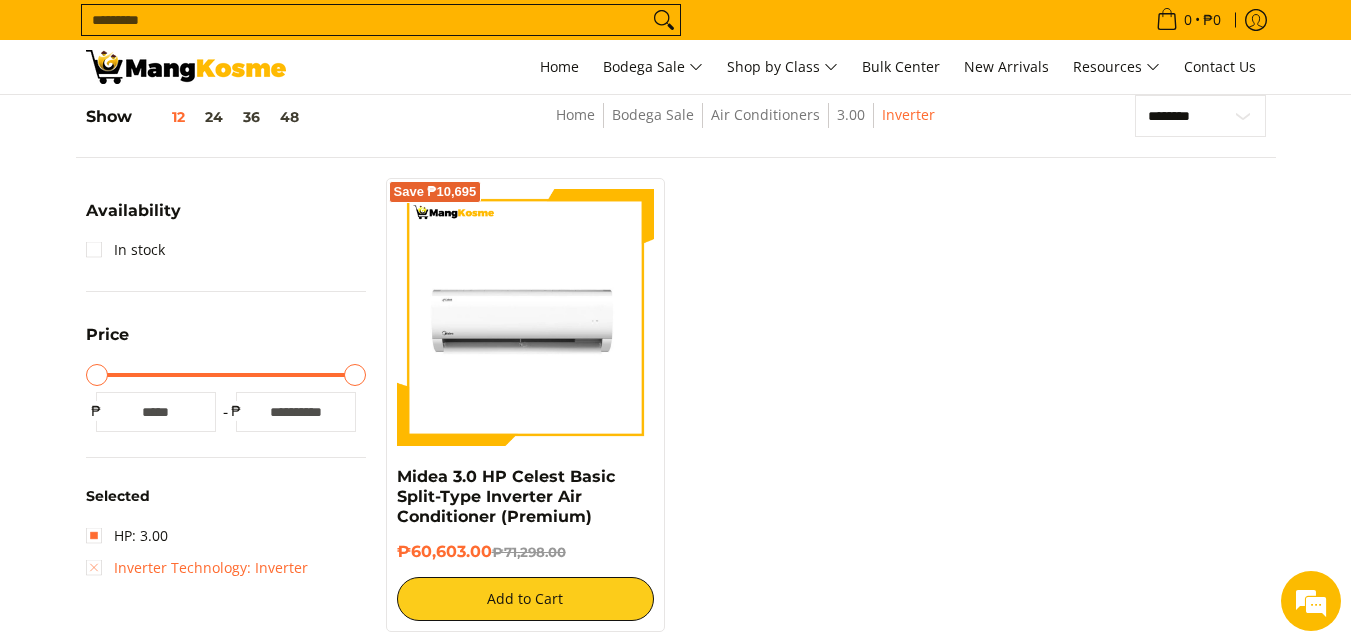 click on "Inverter Technology: Inverter" at bounding box center [197, 568] 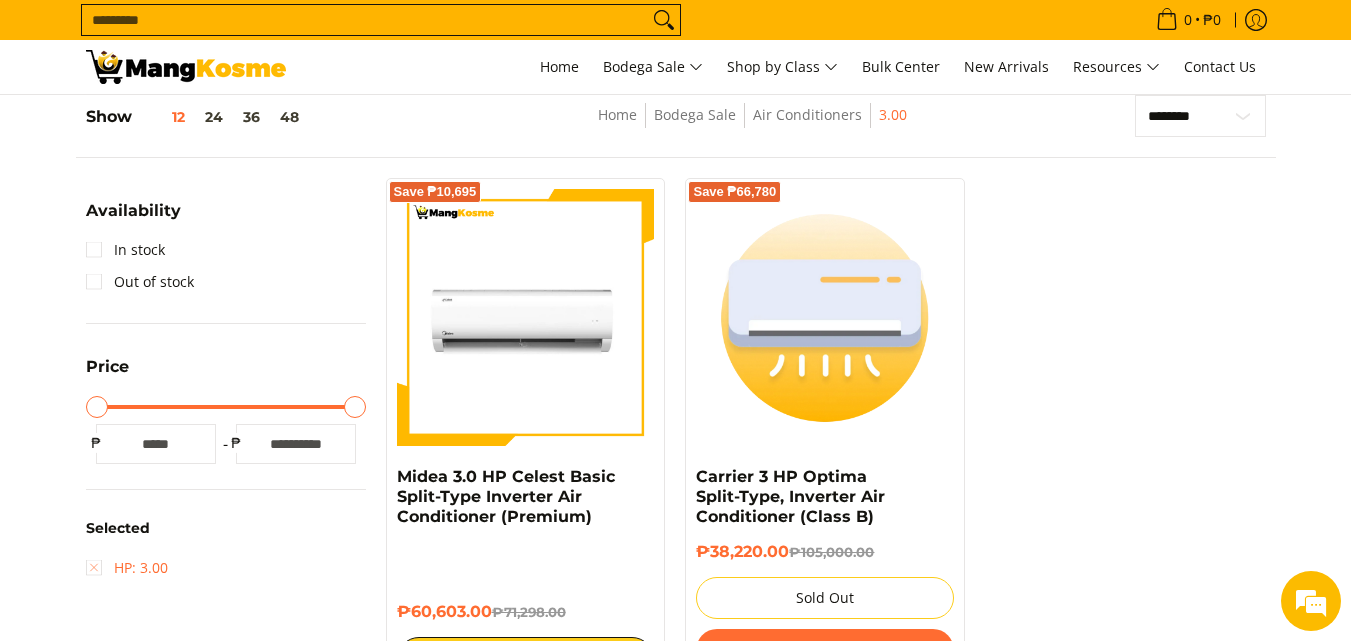 click on "HP: 3.00" at bounding box center [127, 568] 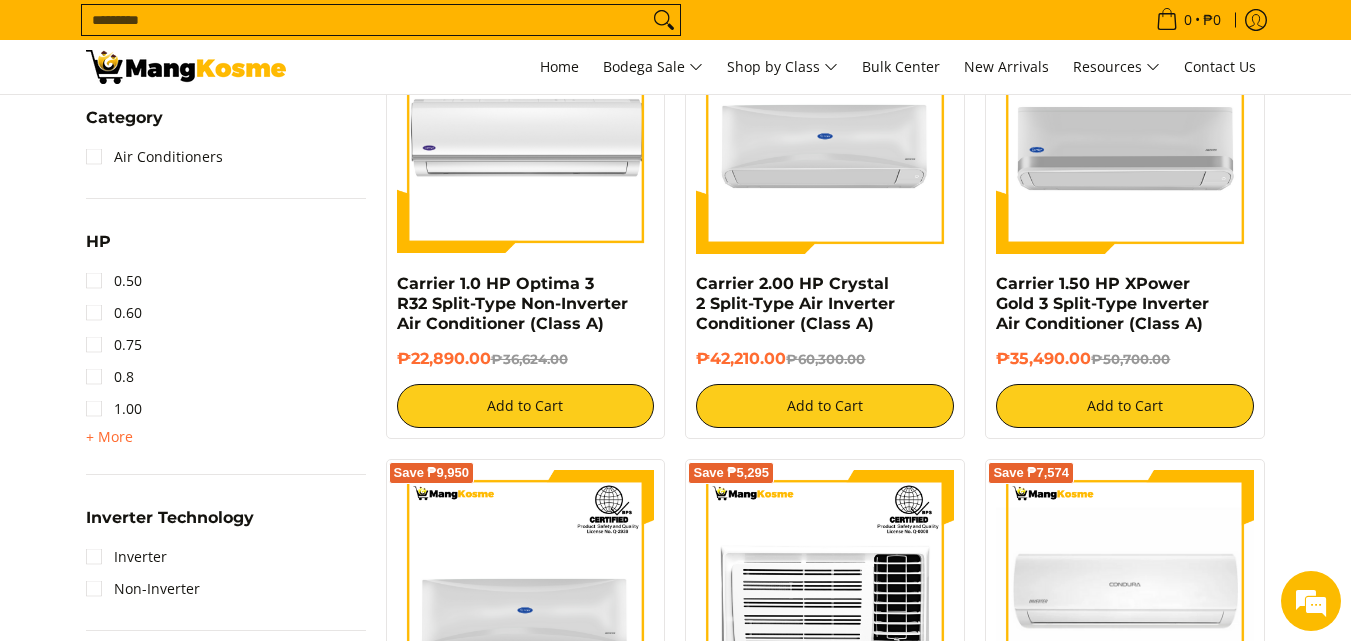scroll, scrollTop: 1095, scrollLeft: 0, axis: vertical 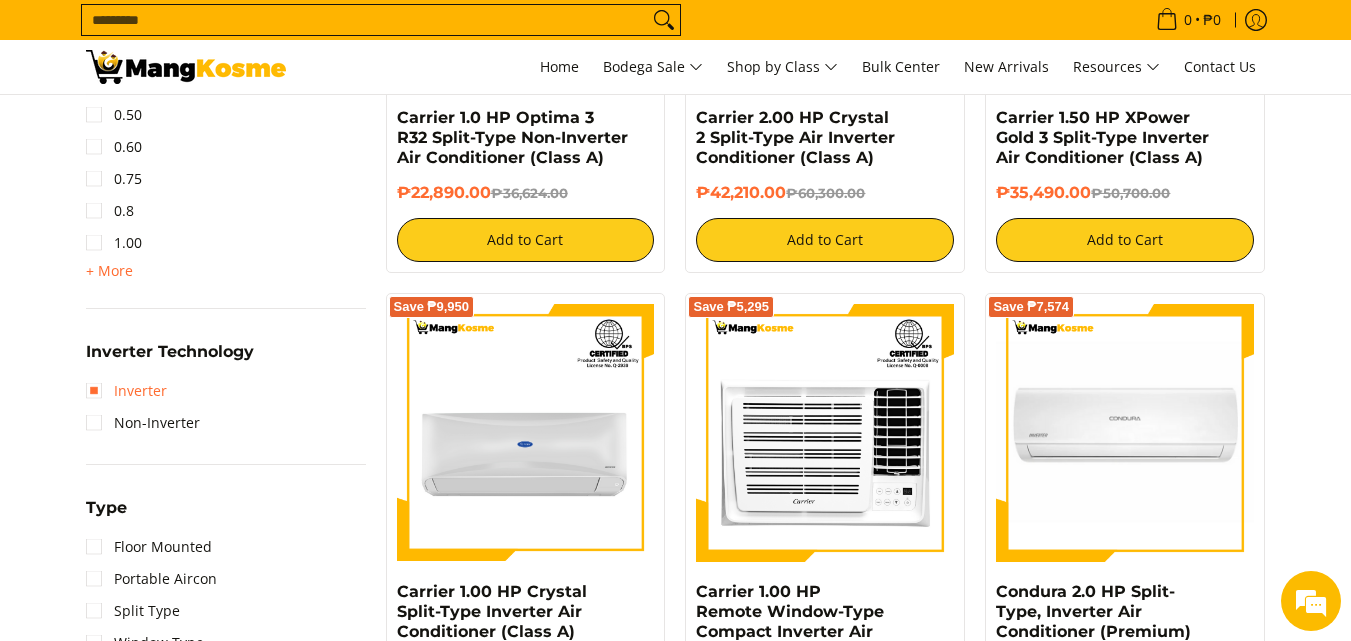 click on "Inverter" at bounding box center (126, 391) 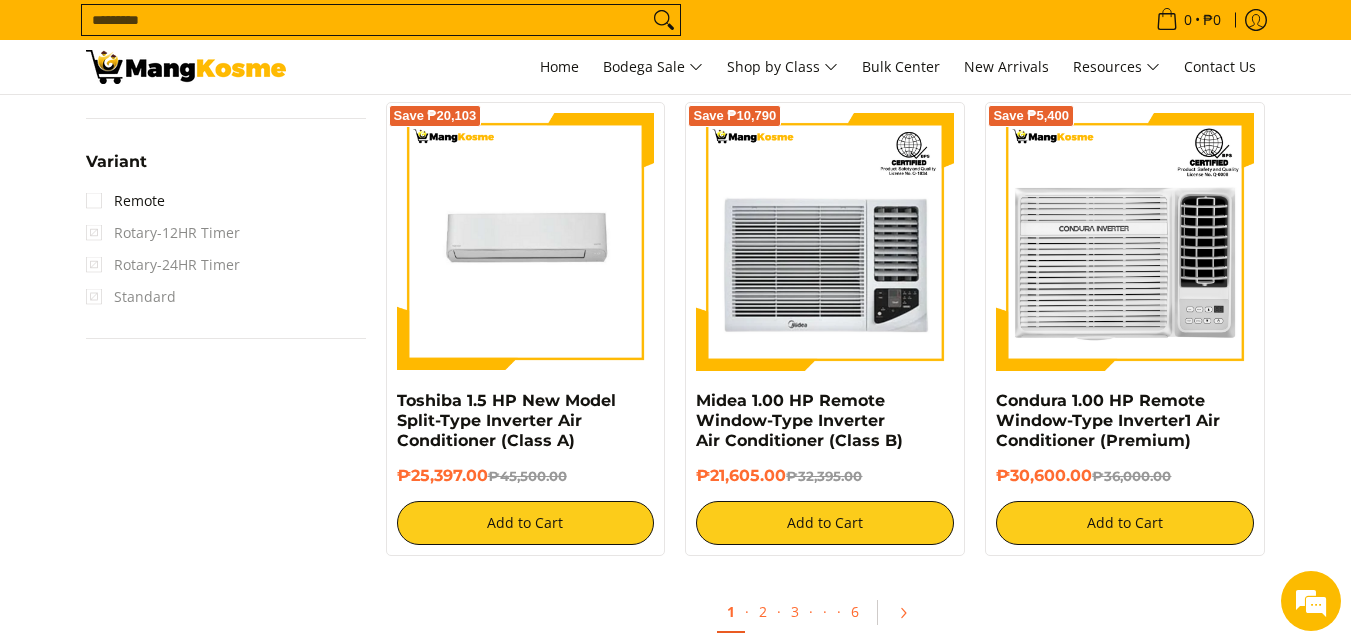 scroll, scrollTop: 1595, scrollLeft: 0, axis: vertical 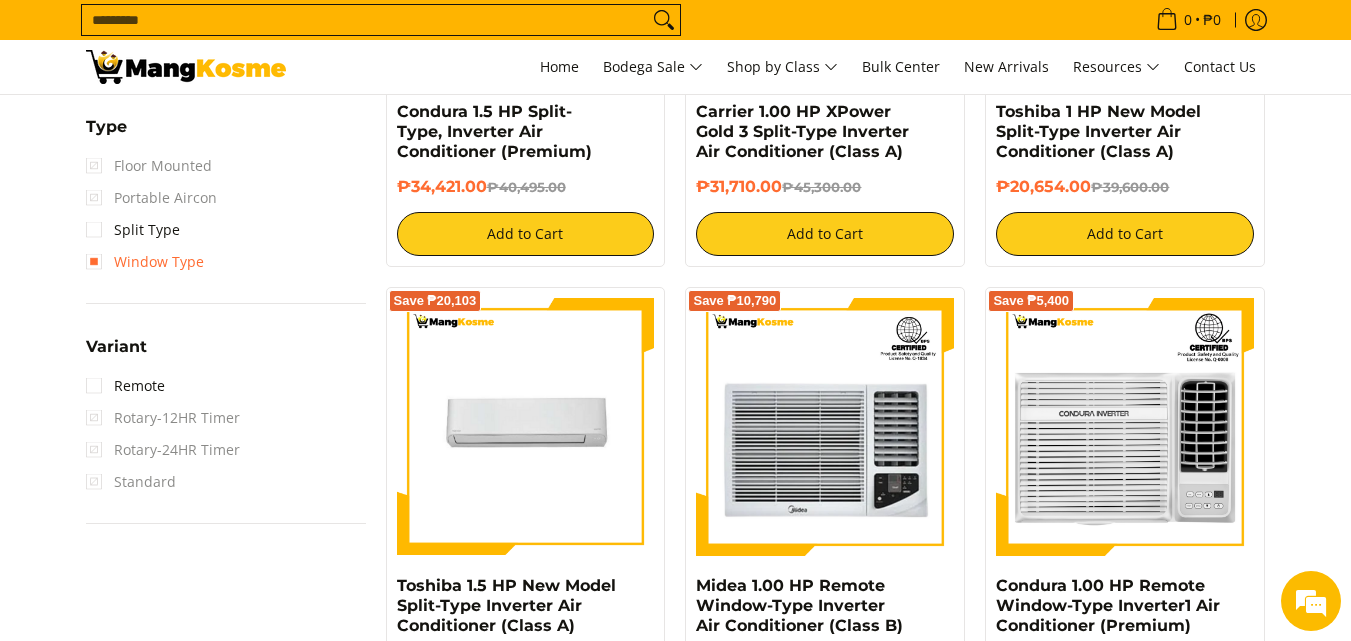 click on "Window Type" at bounding box center [145, 262] 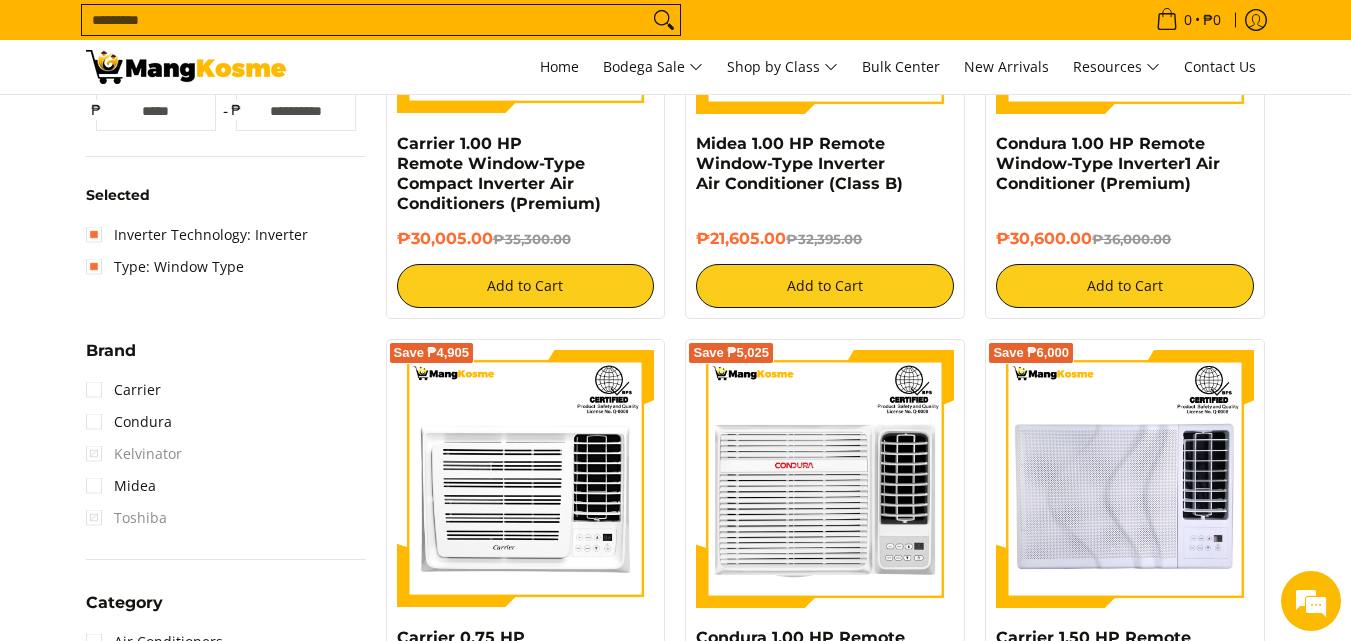 scroll, scrollTop: 929, scrollLeft: 0, axis: vertical 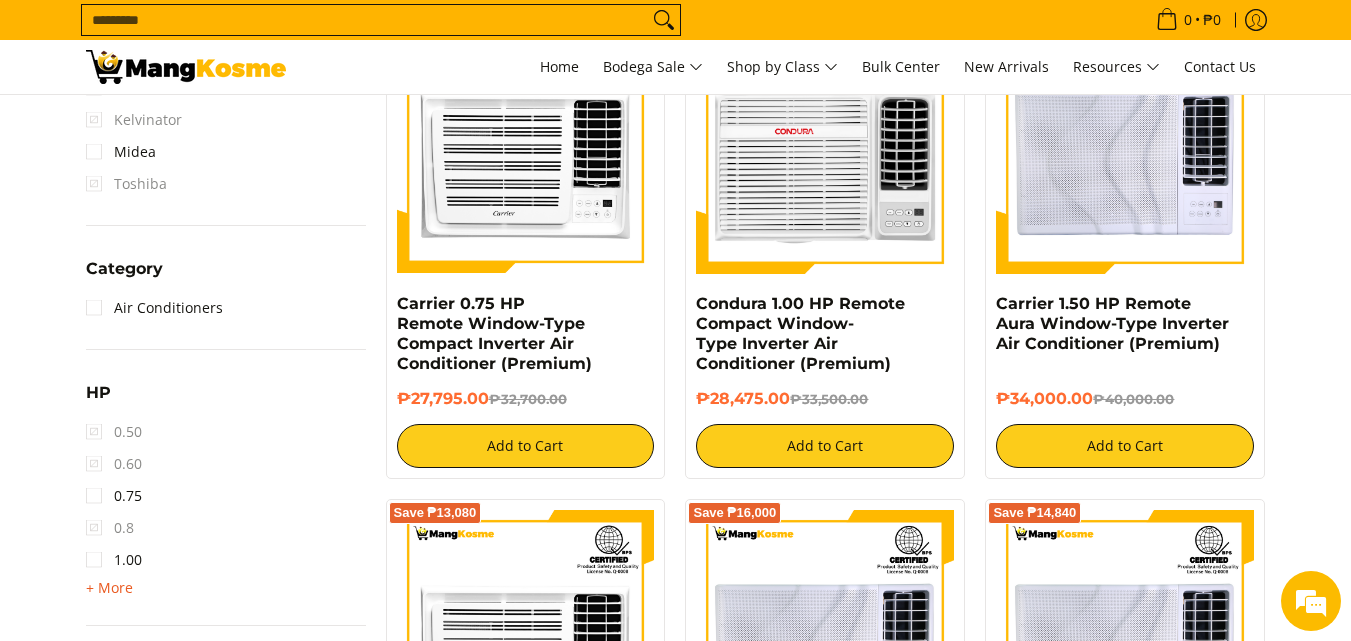 click on "+ More" at bounding box center [109, 588] 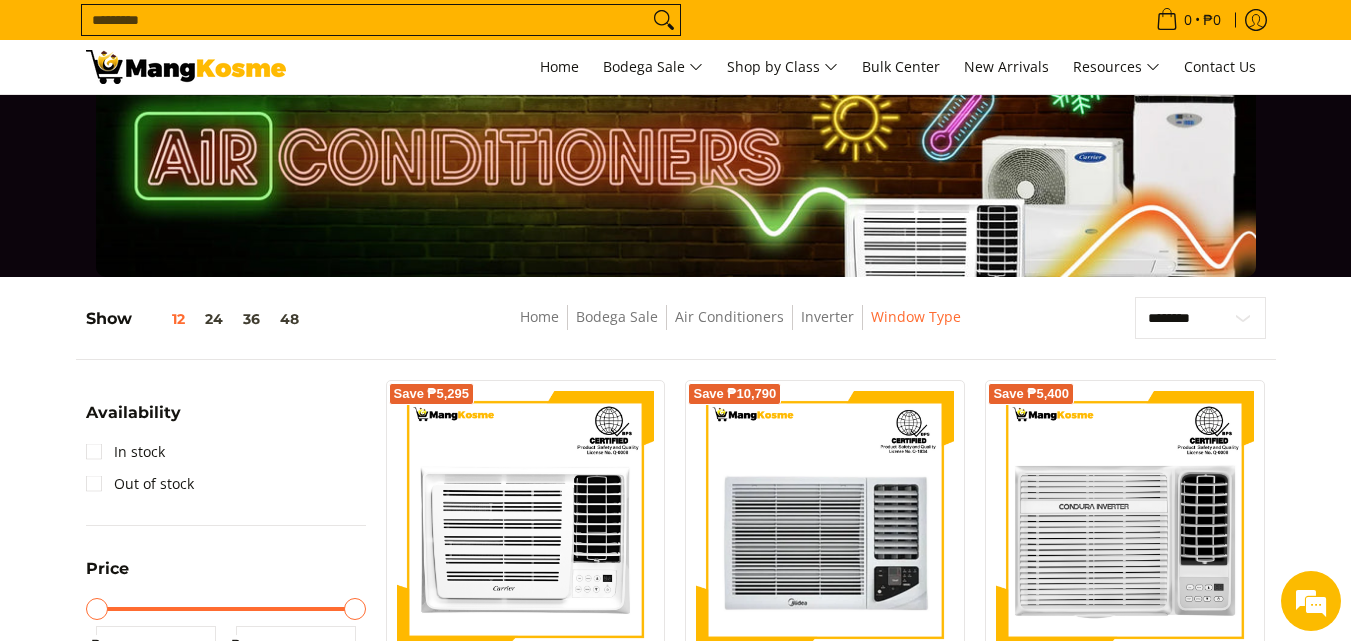 scroll, scrollTop: 0, scrollLeft: 0, axis: both 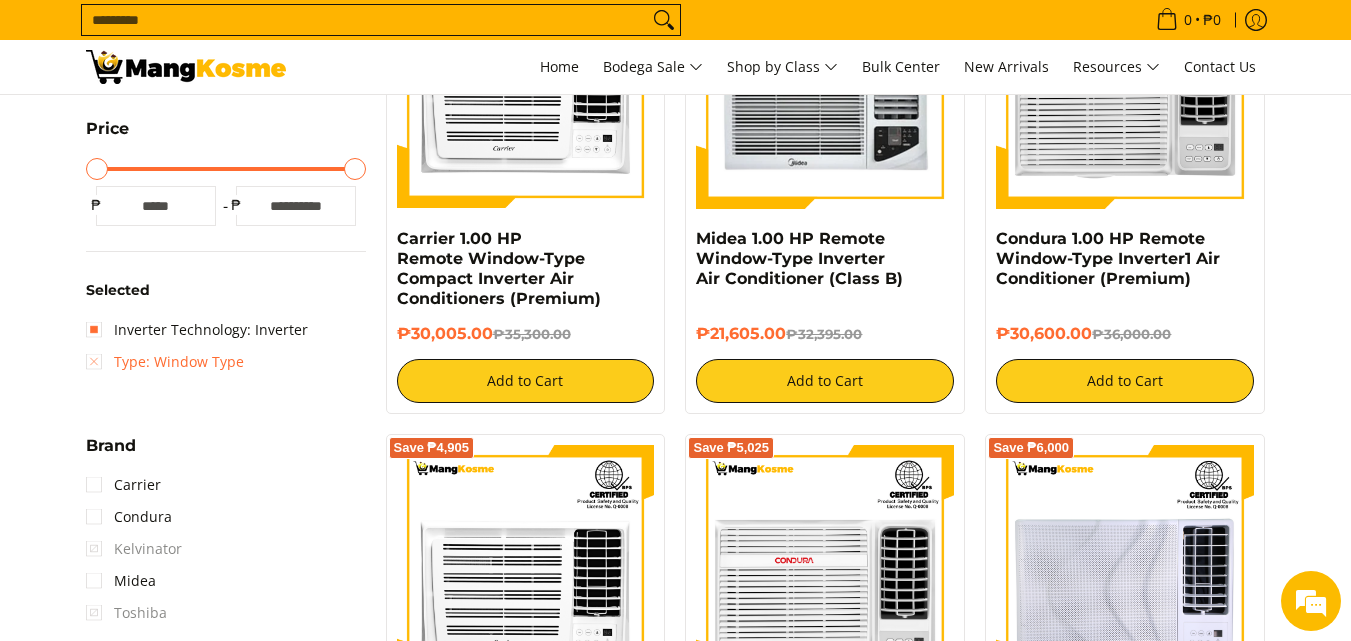 click on "Type: Window Type" at bounding box center [165, 362] 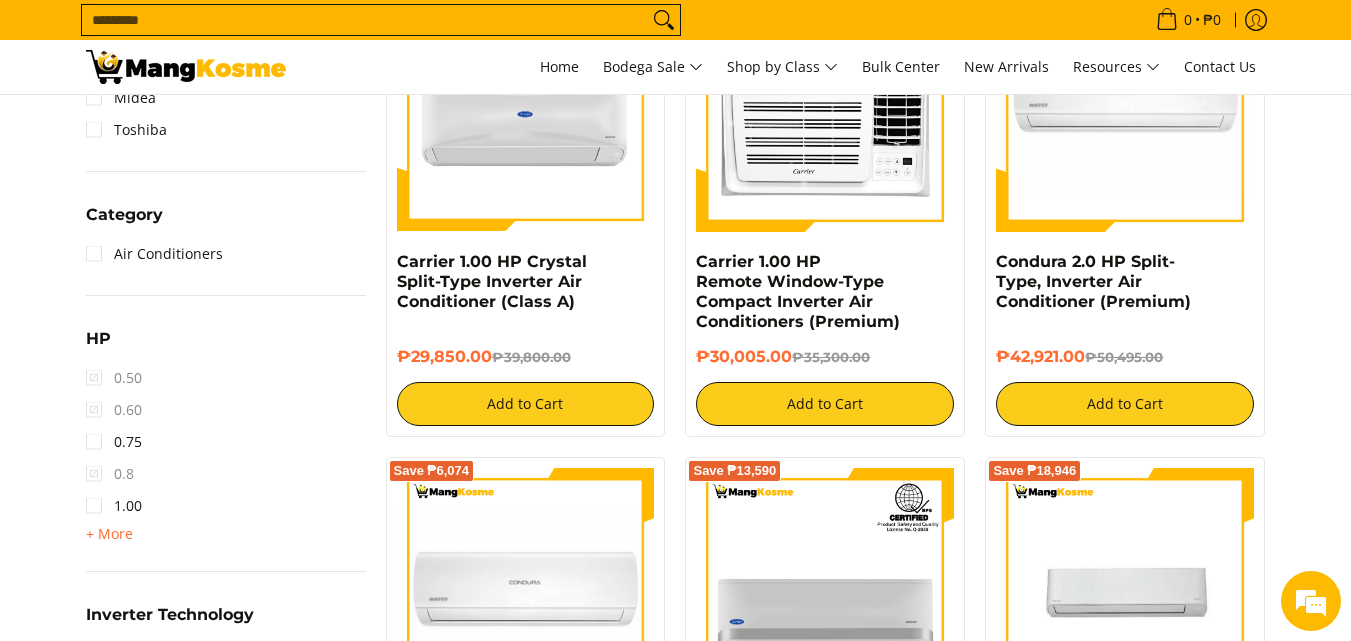 scroll, scrollTop: 1095, scrollLeft: 0, axis: vertical 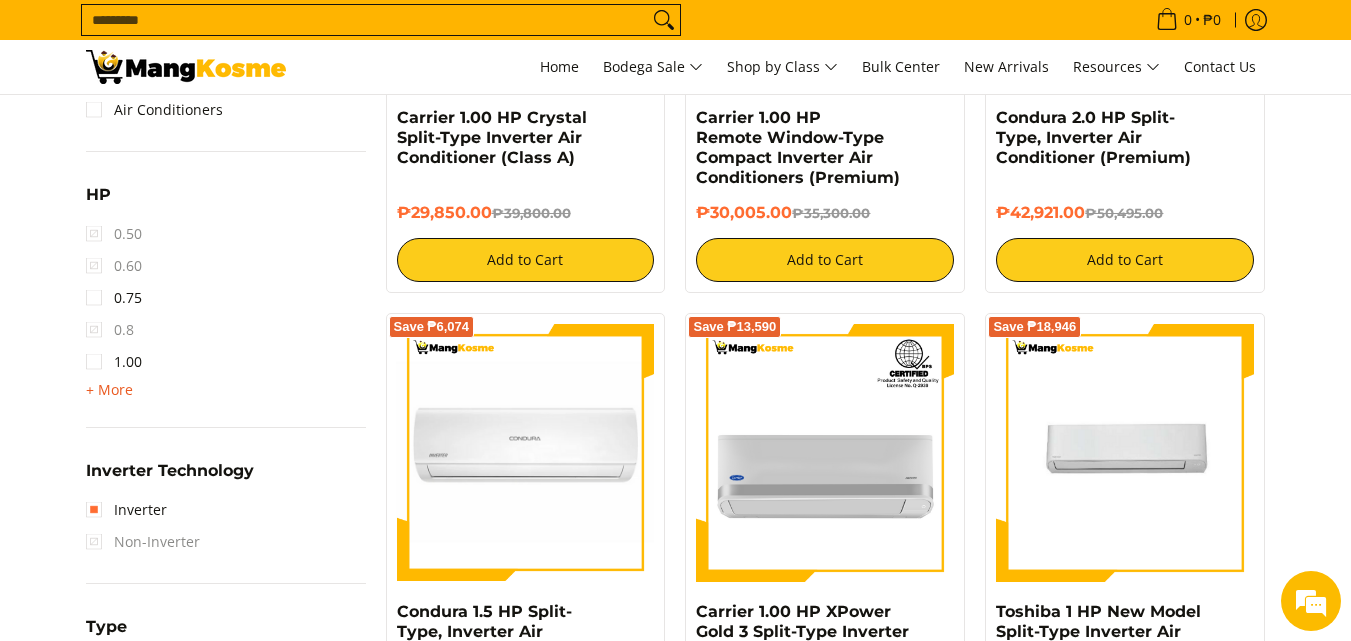click on "+ More" at bounding box center [109, 390] 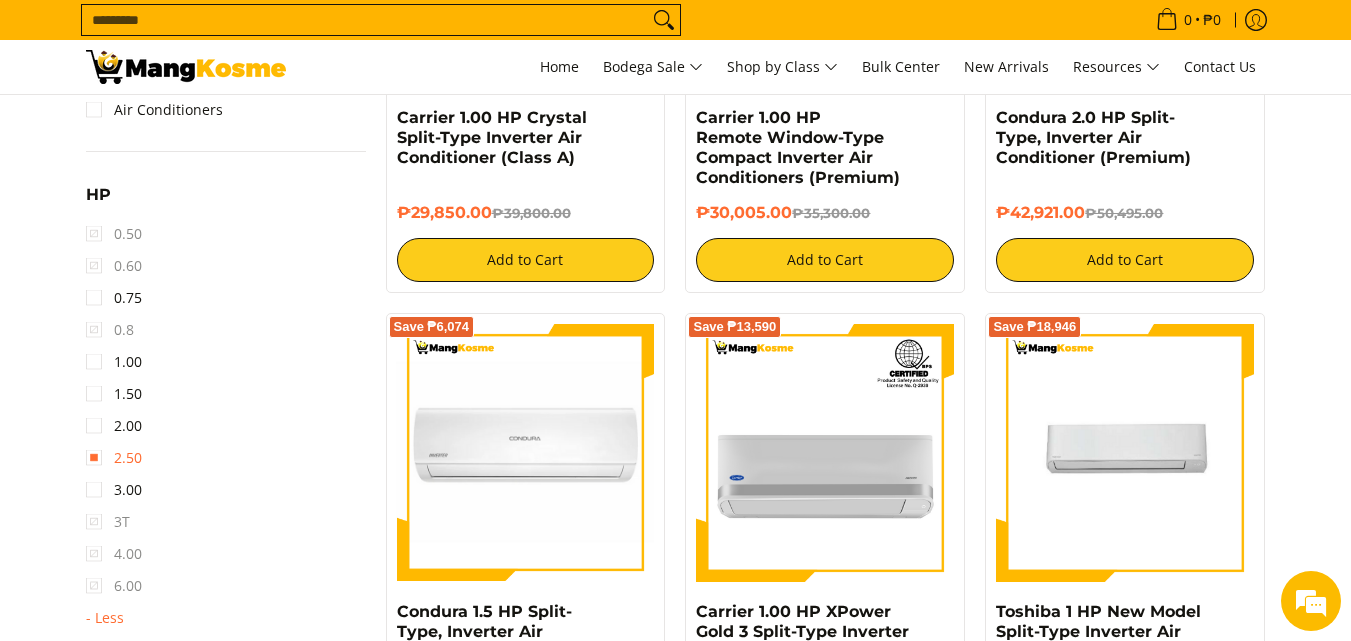 click on "2.50" at bounding box center (114, 458) 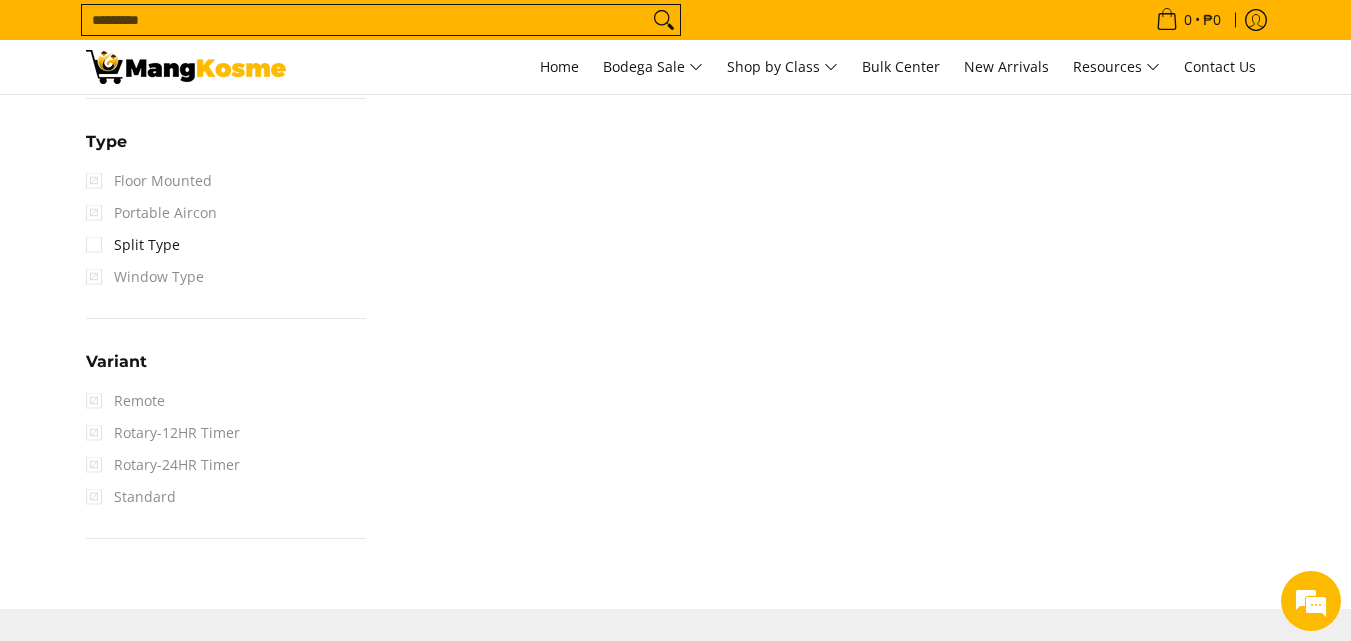 scroll, scrollTop: 1595, scrollLeft: 0, axis: vertical 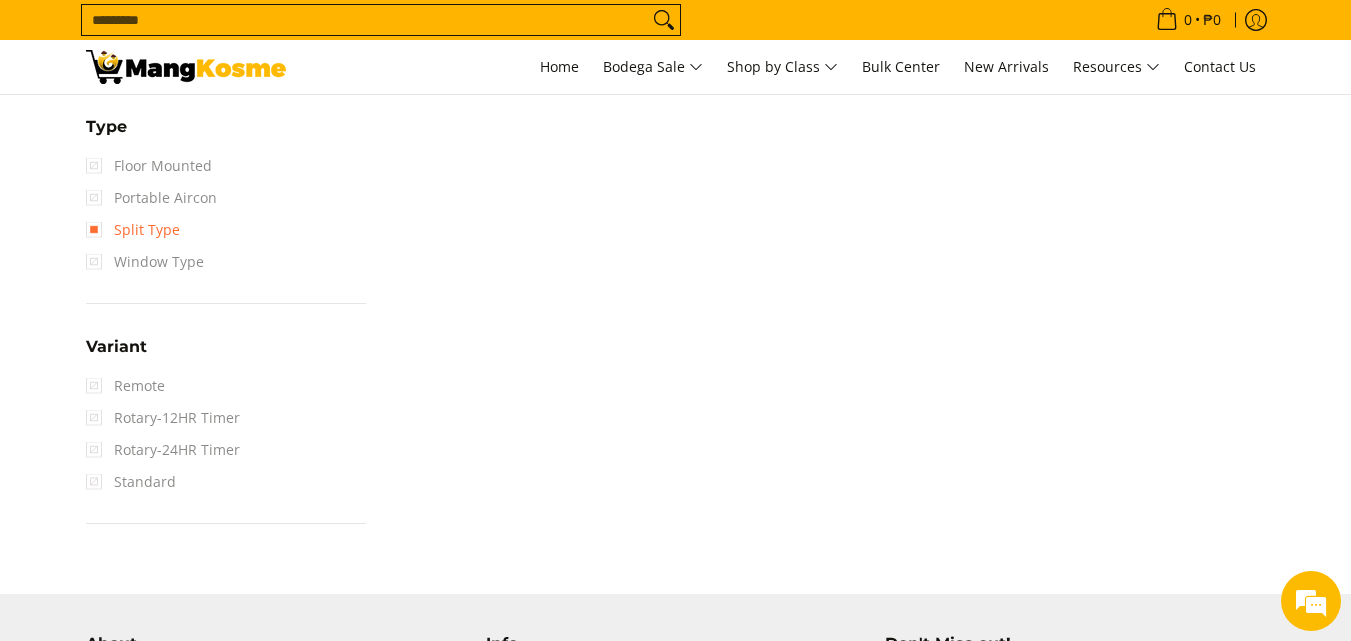 click on "Split Type" at bounding box center [133, 230] 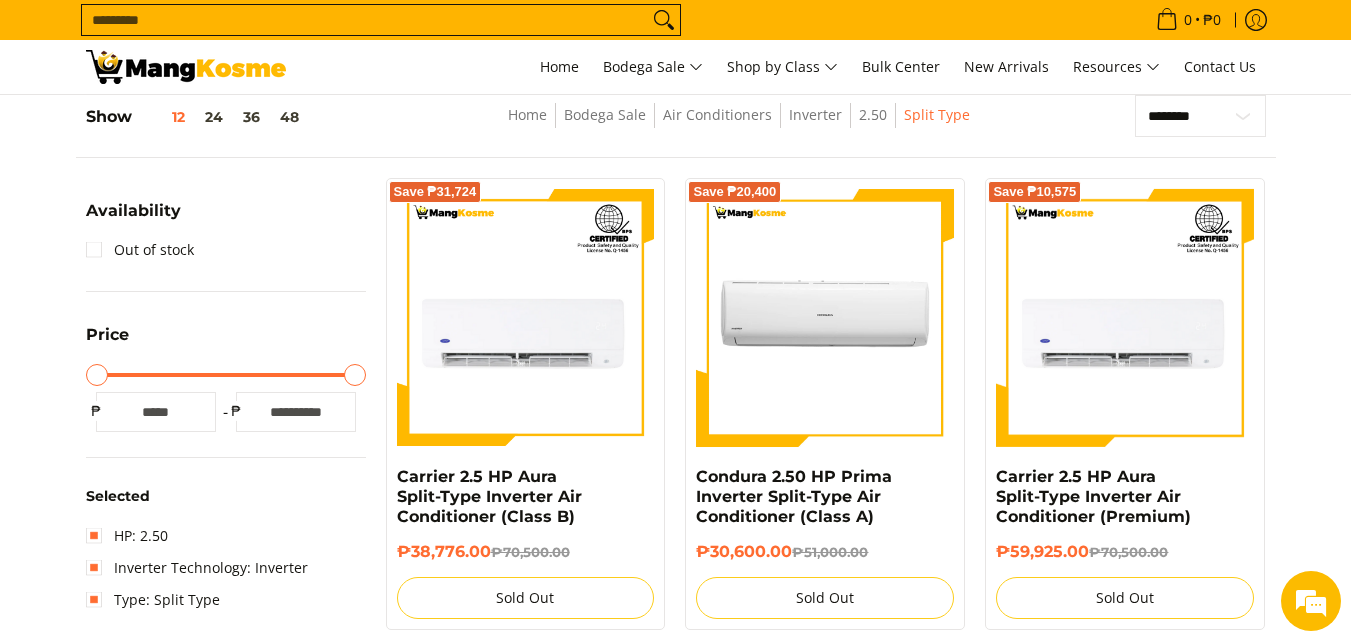 scroll, scrollTop: 595, scrollLeft: 0, axis: vertical 